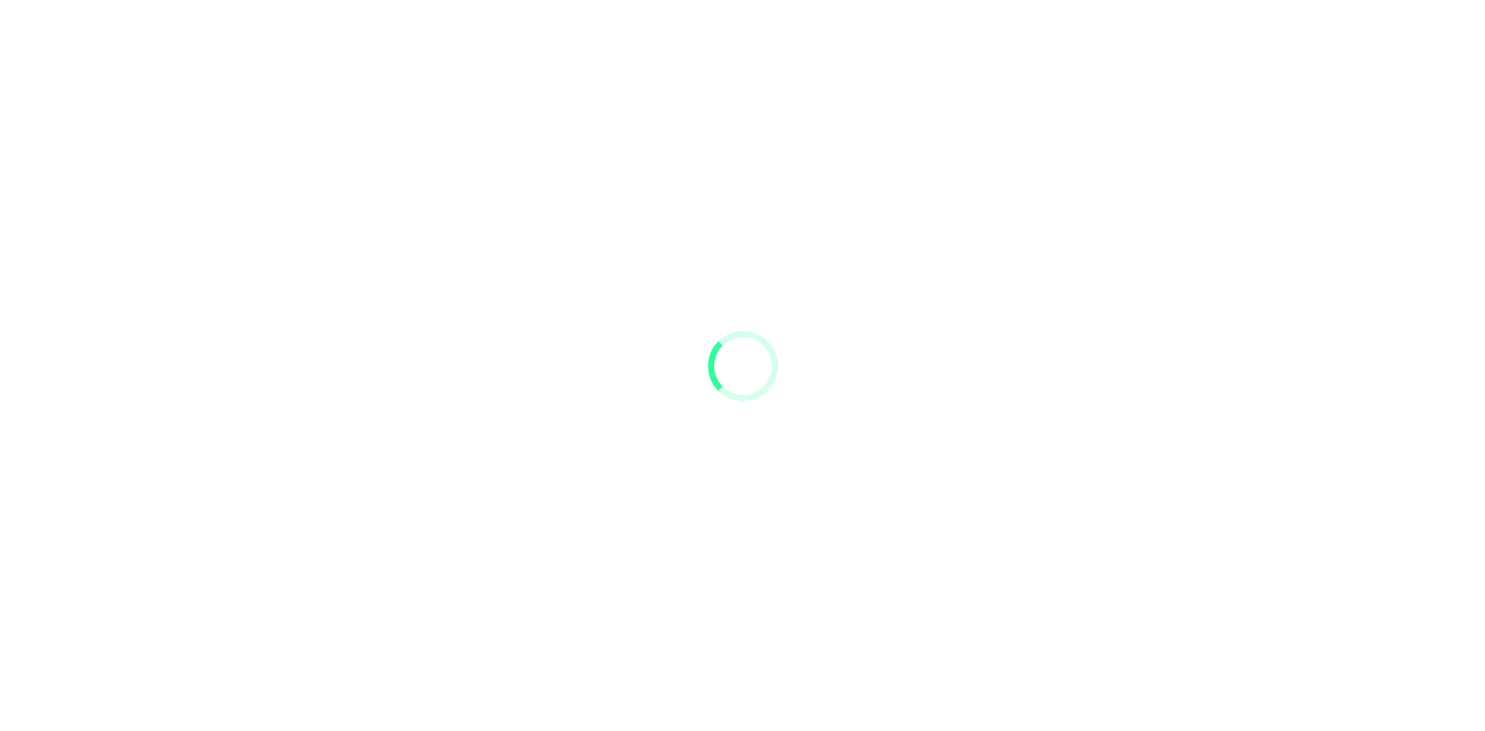 scroll, scrollTop: 0, scrollLeft: 0, axis: both 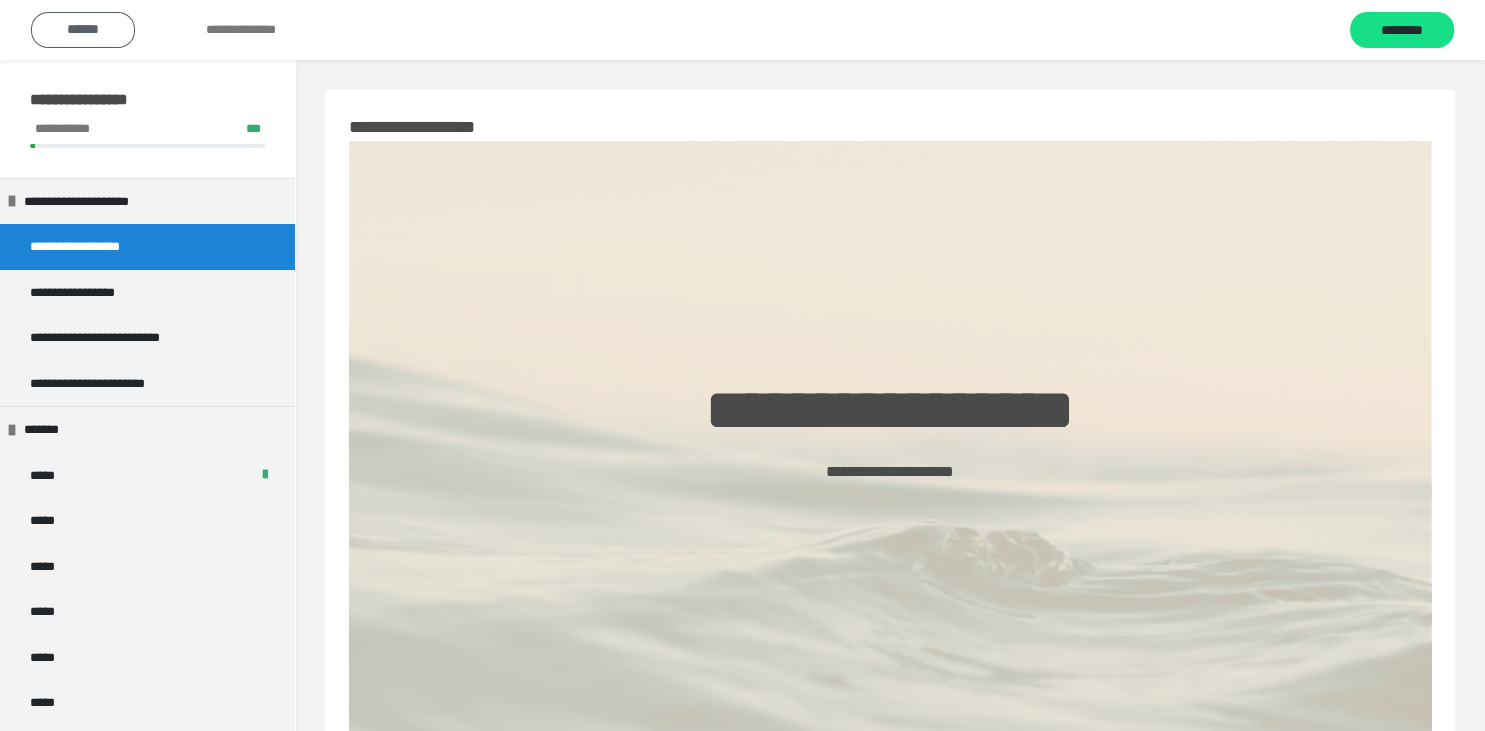 click on "******" at bounding box center (83, 29) 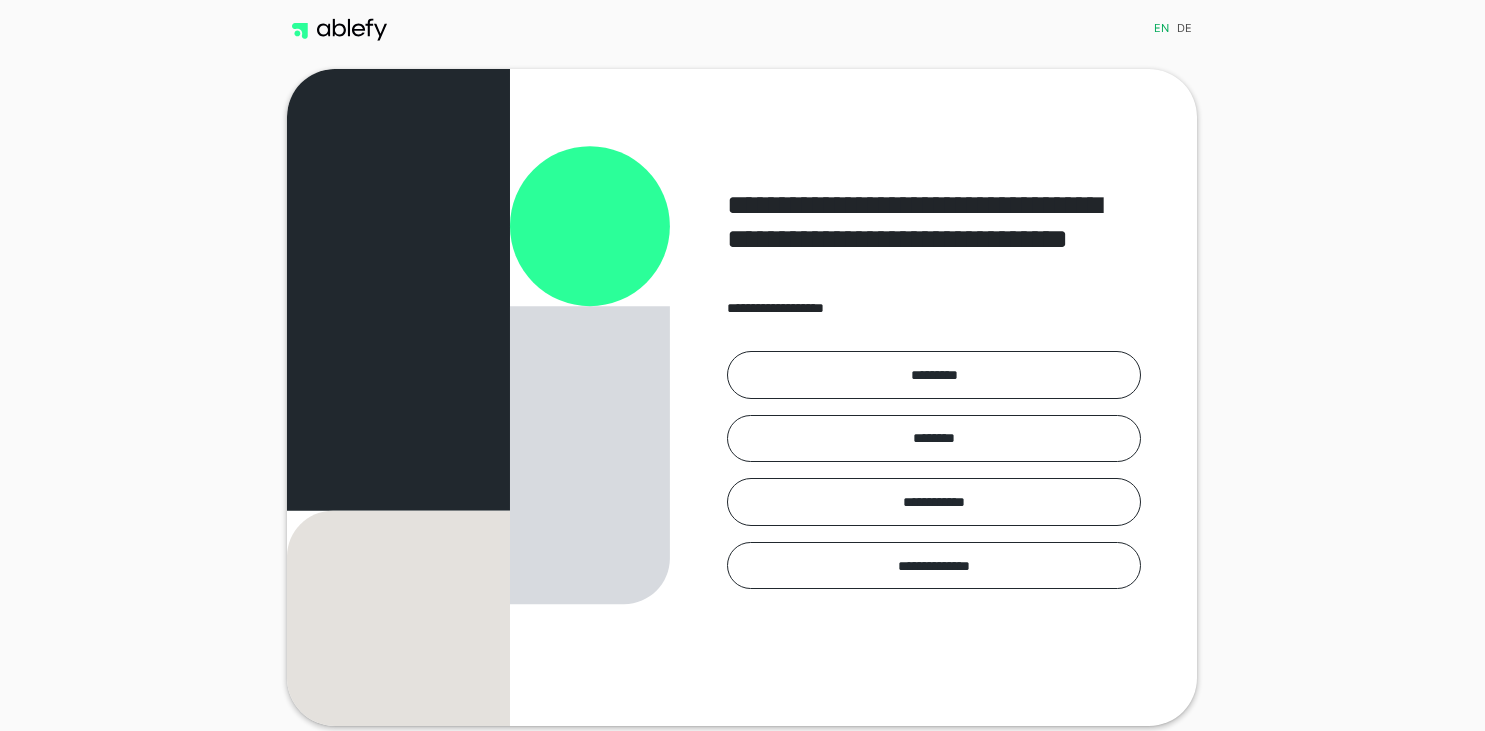 scroll, scrollTop: 0, scrollLeft: 0, axis: both 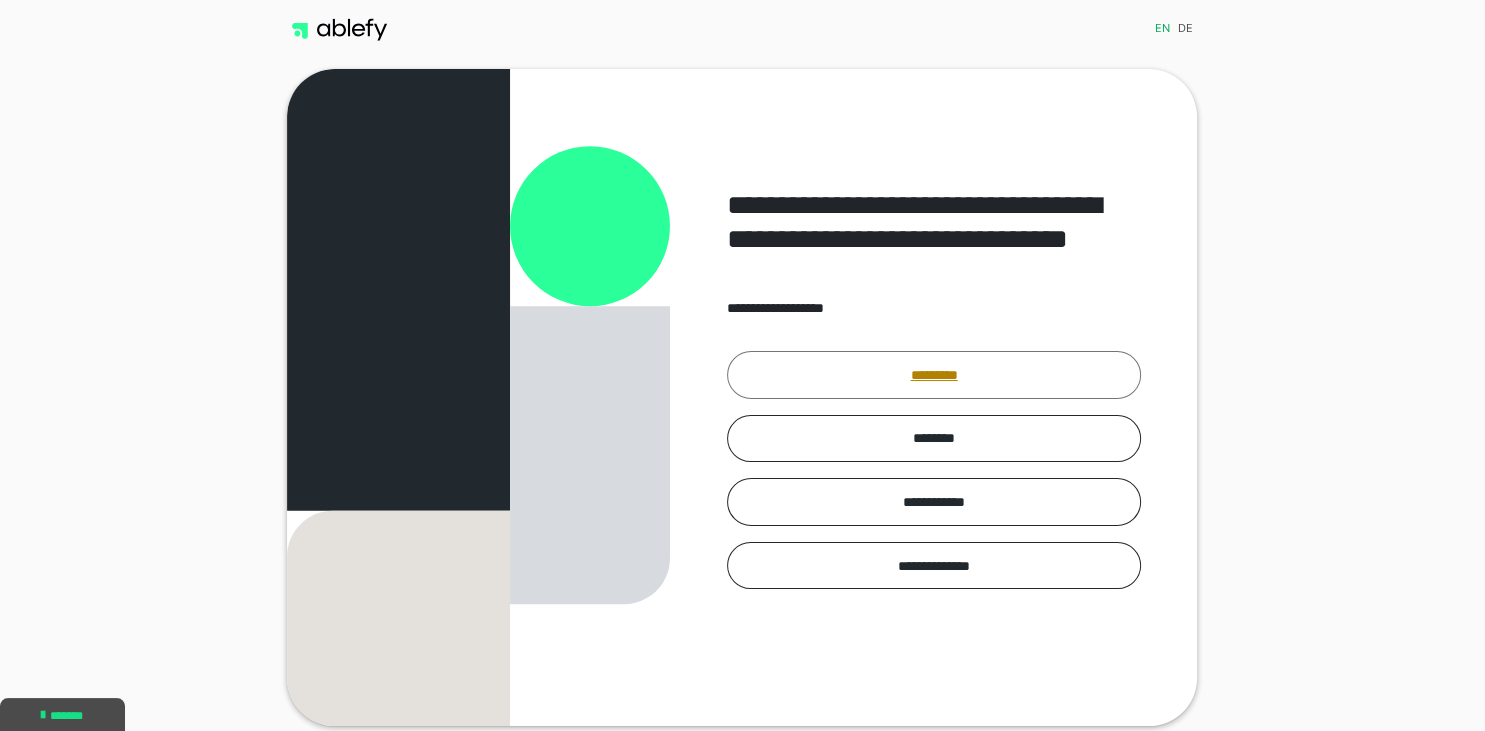 click on "*********" at bounding box center (934, 375) 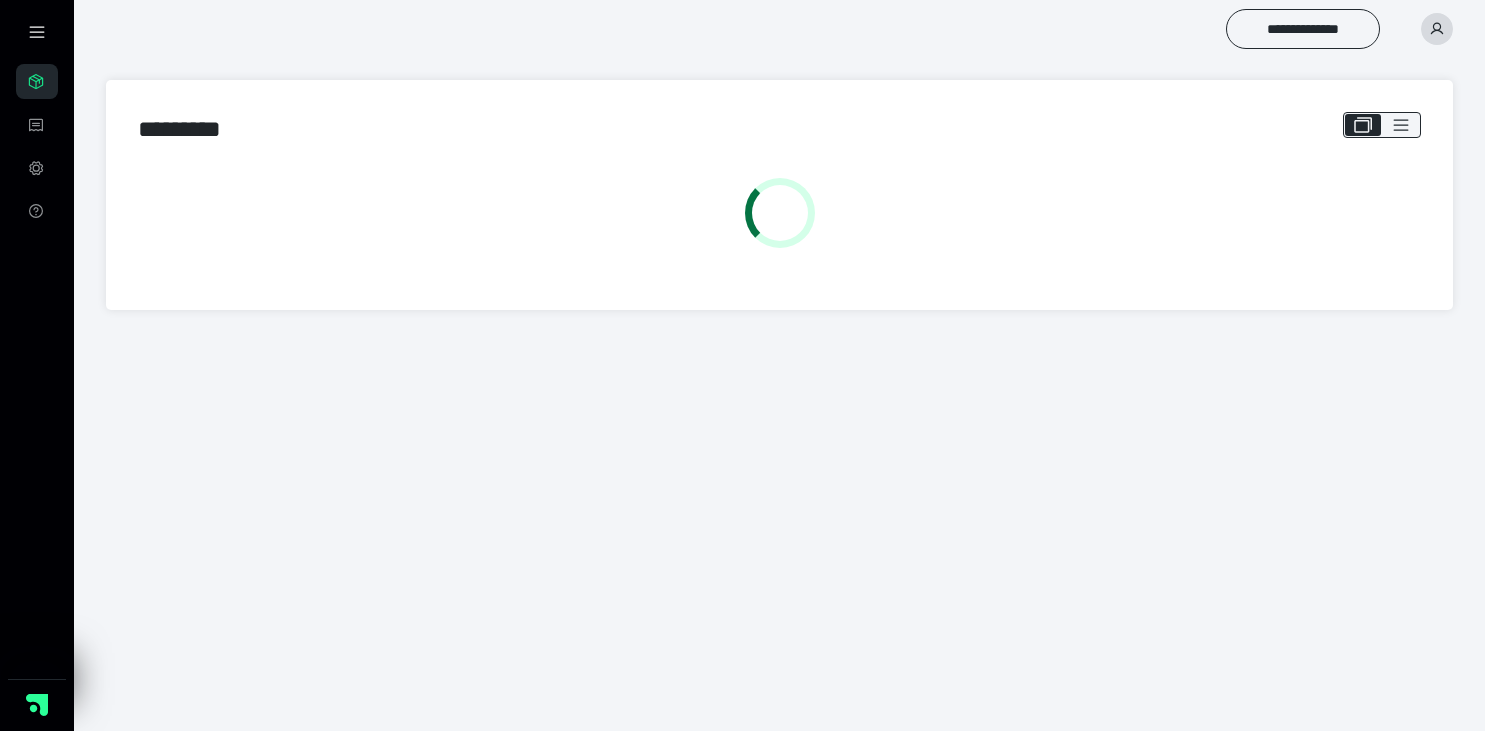 scroll, scrollTop: 0, scrollLeft: 0, axis: both 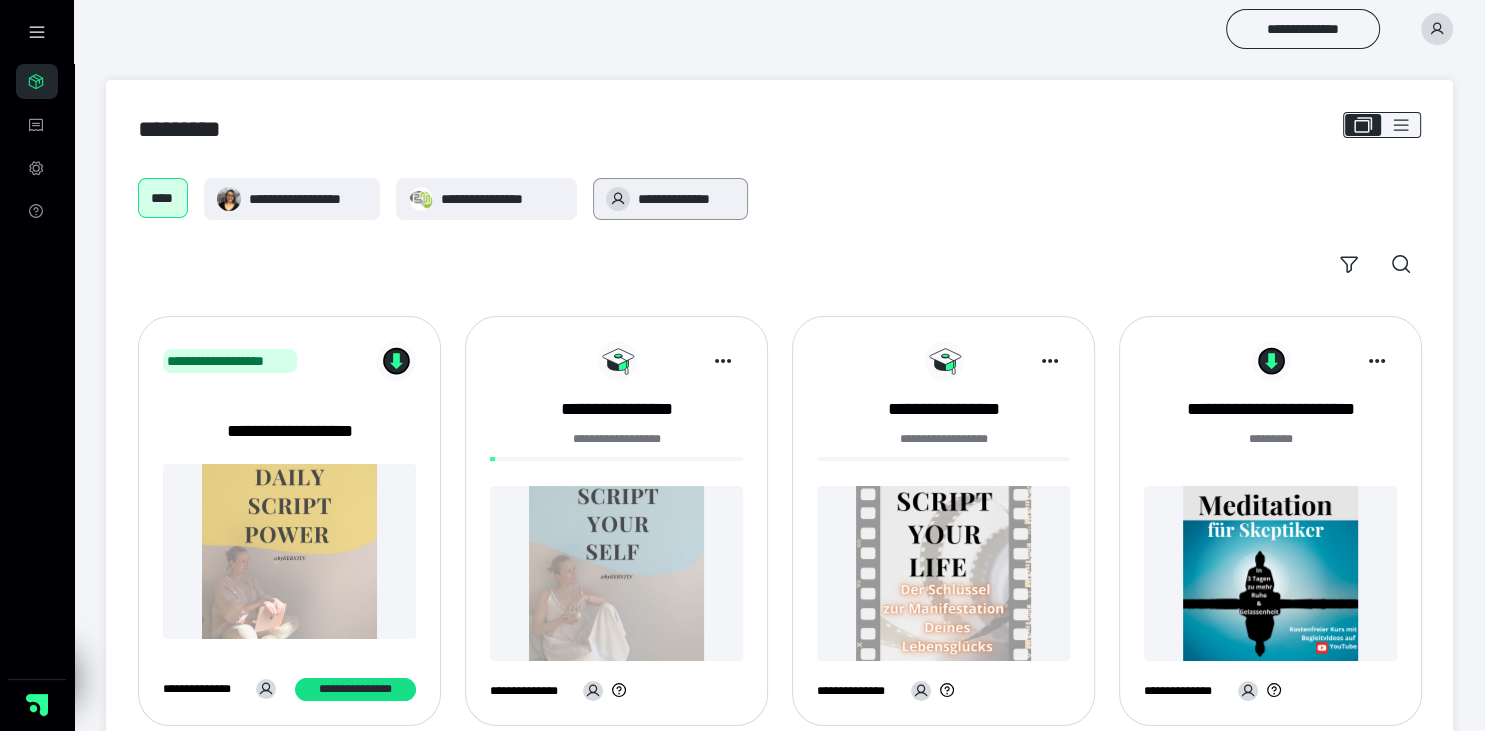 click 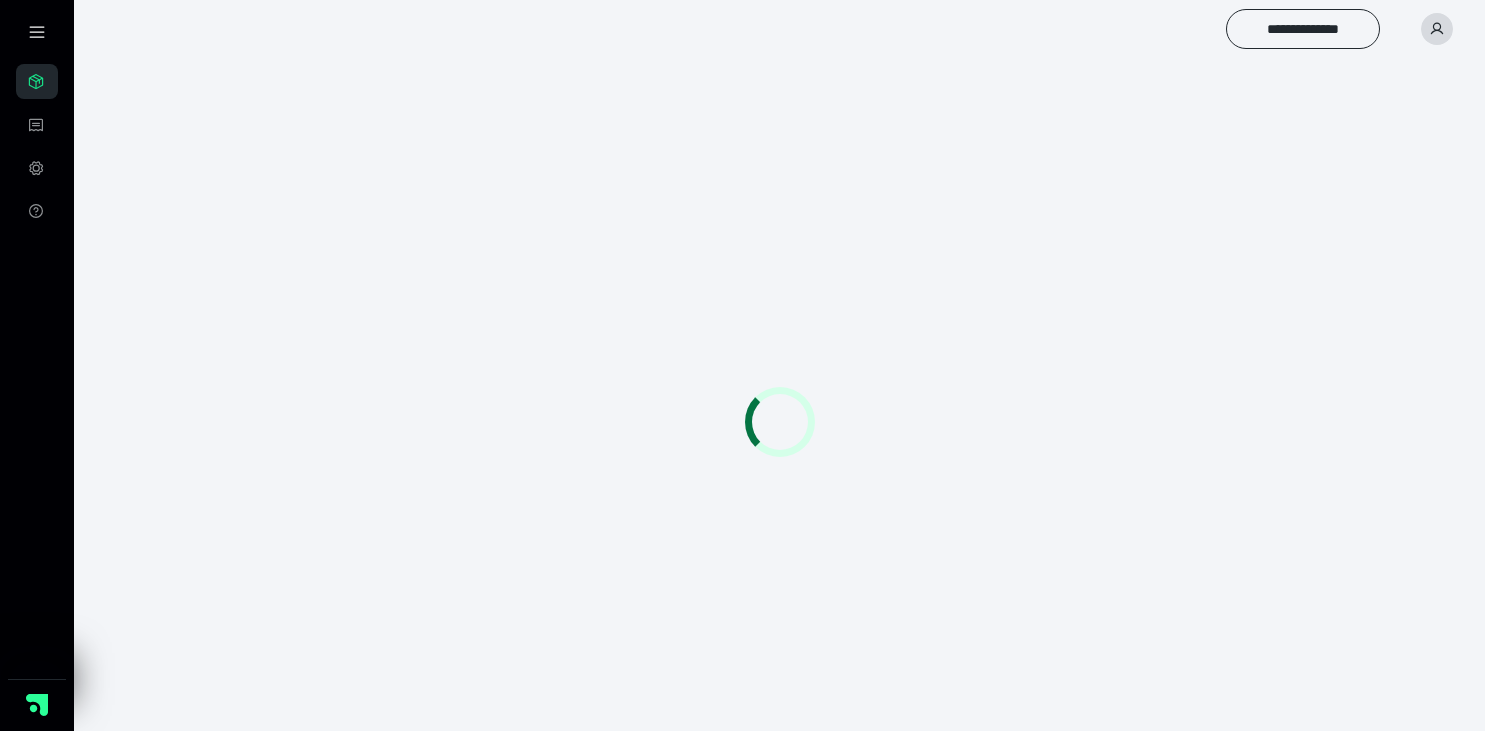 scroll, scrollTop: 0, scrollLeft: 0, axis: both 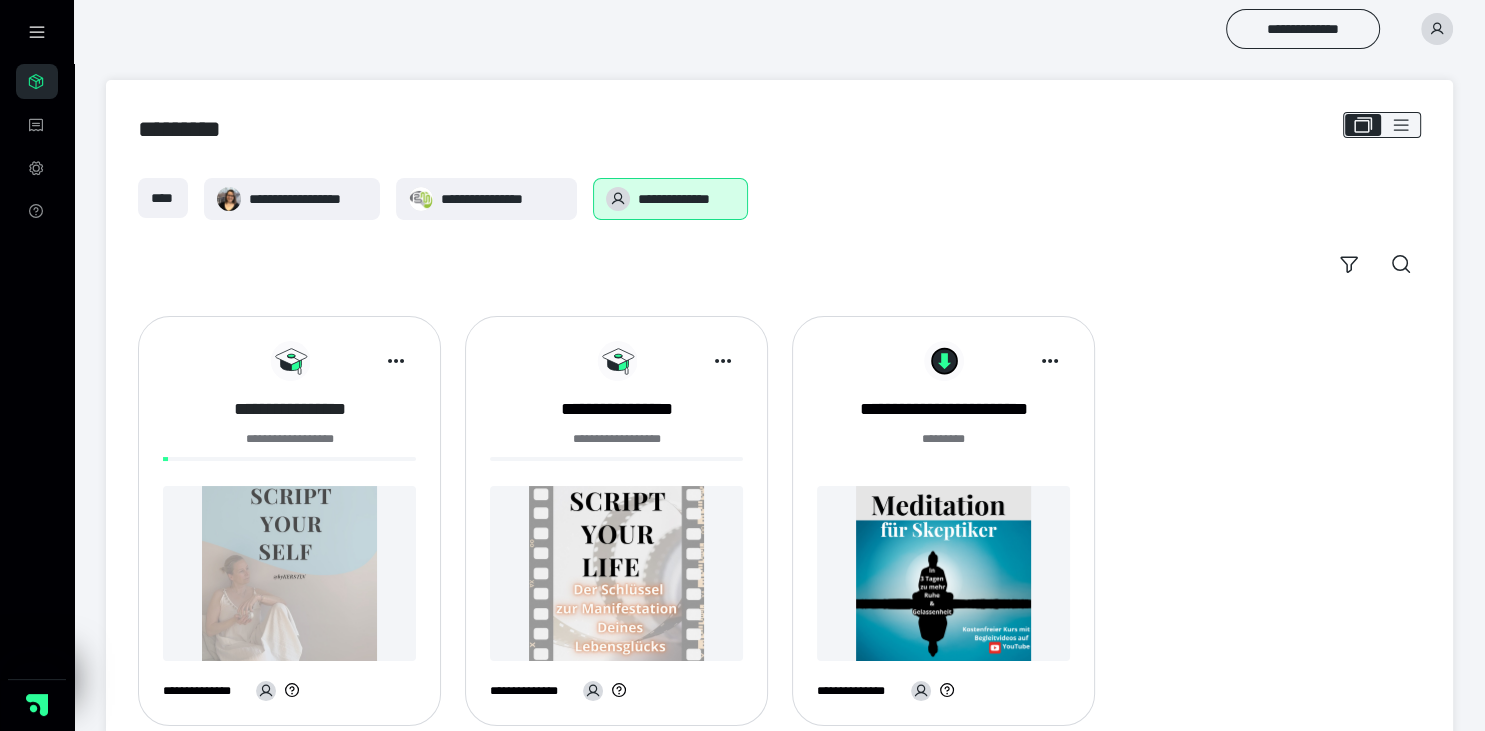 click on "**********" at bounding box center (289, 409) 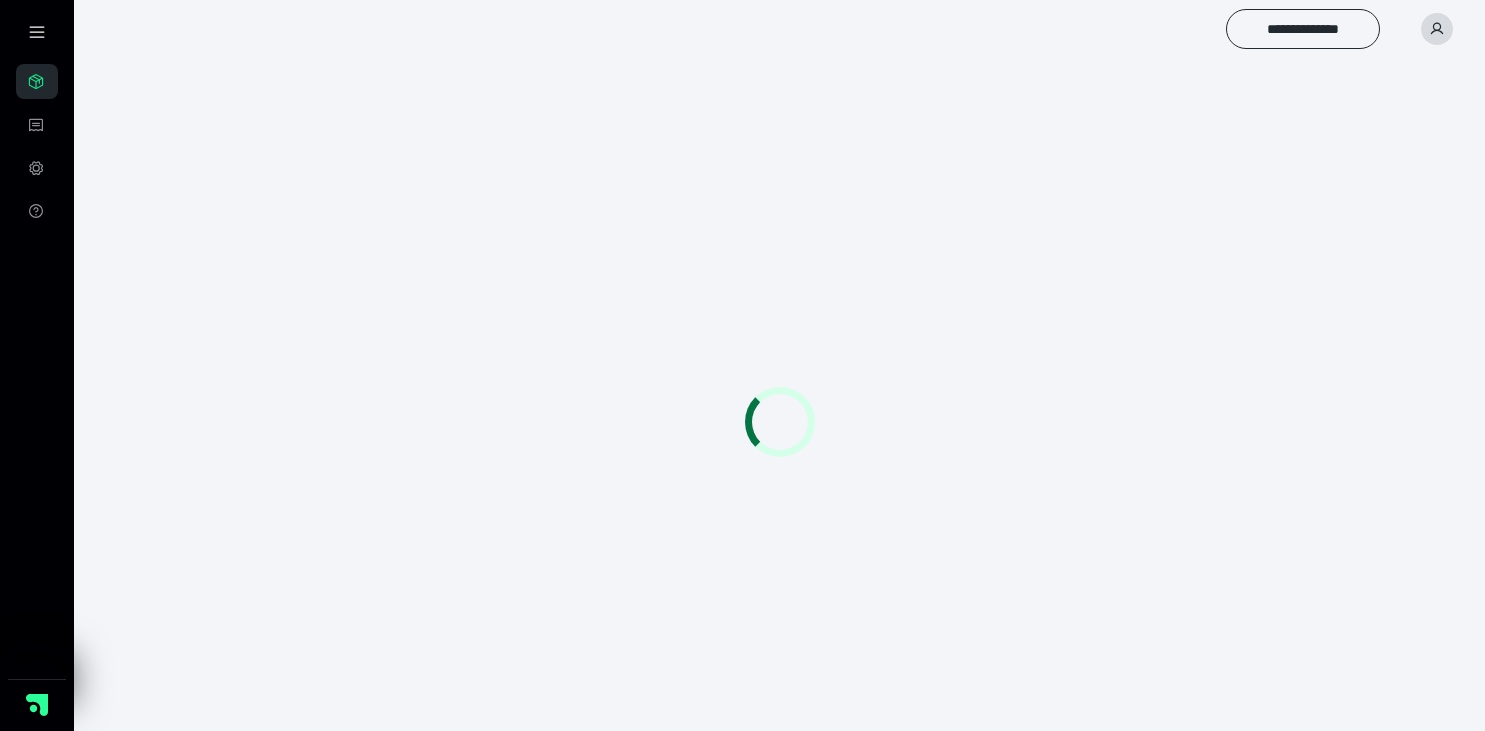 scroll, scrollTop: 0, scrollLeft: 0, axis: both 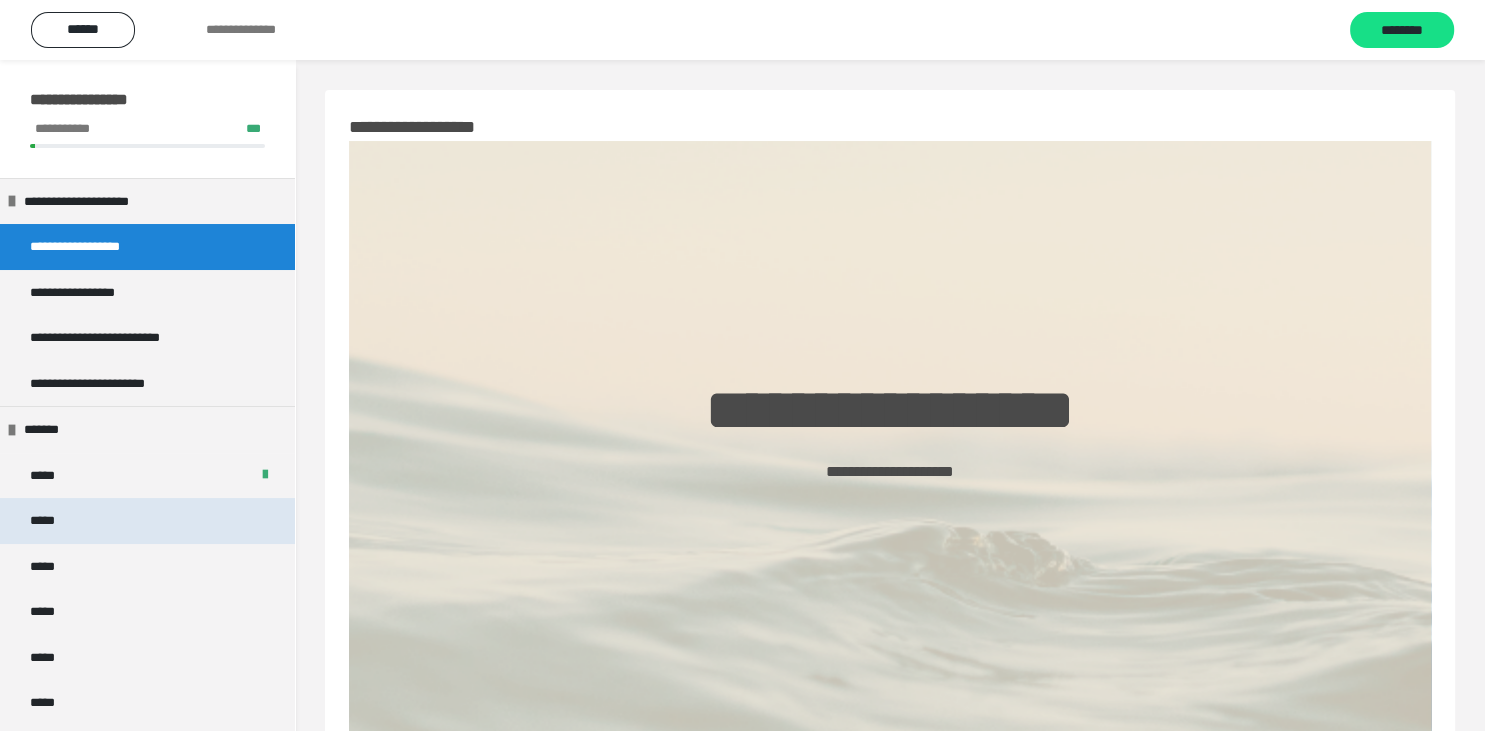 click on "*****" at bounding box center [47, 521] 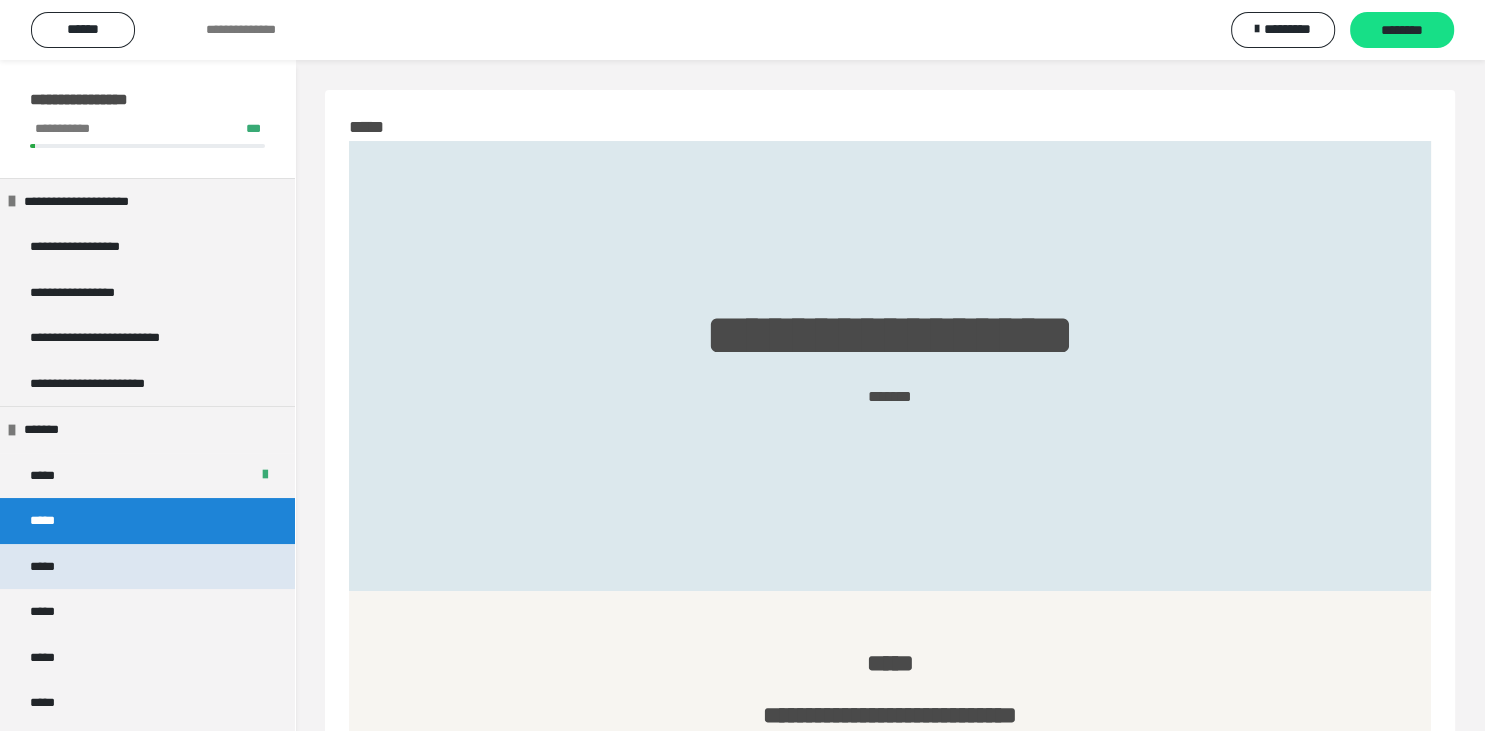 click on "*****" at bounding box center (47, 567) 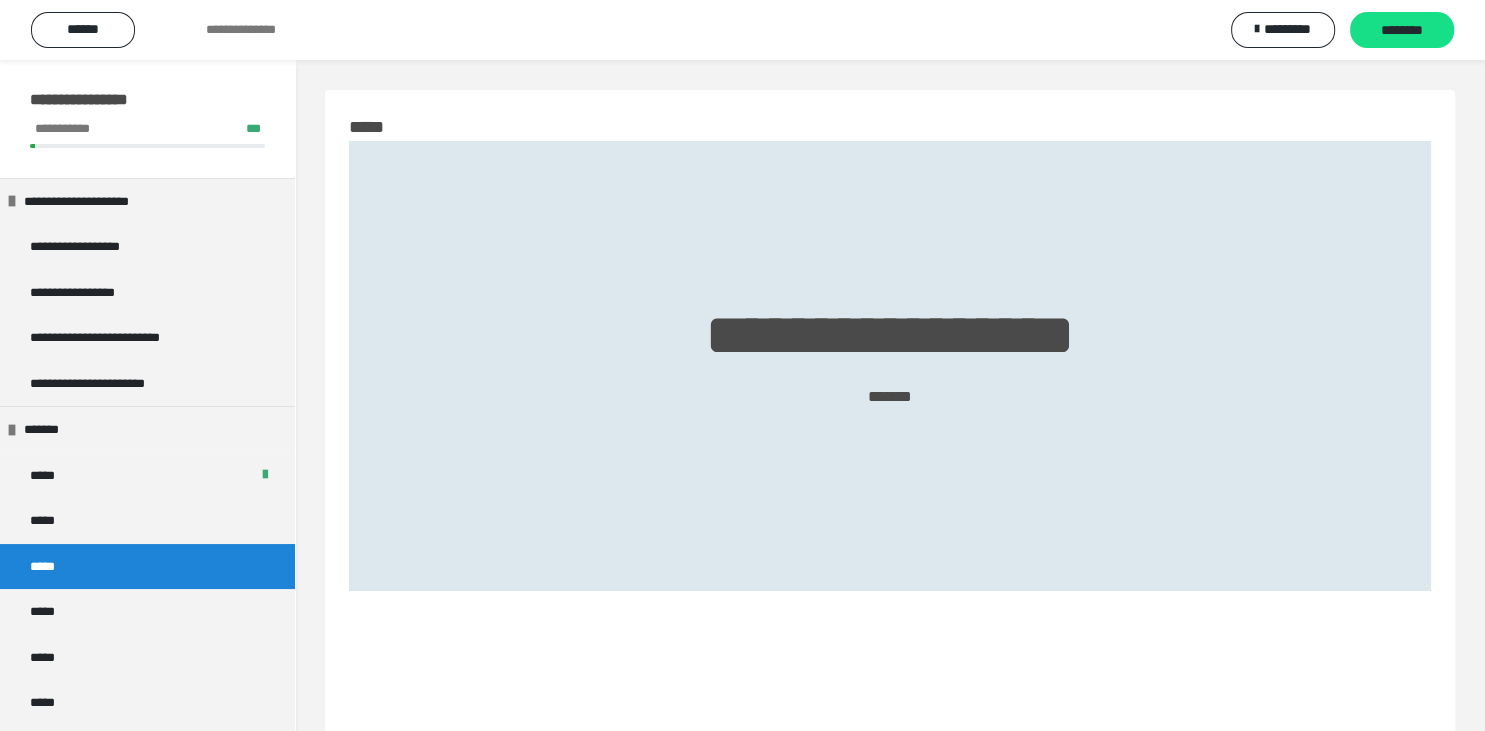 click on "*****" at bounding box center (47, 567) 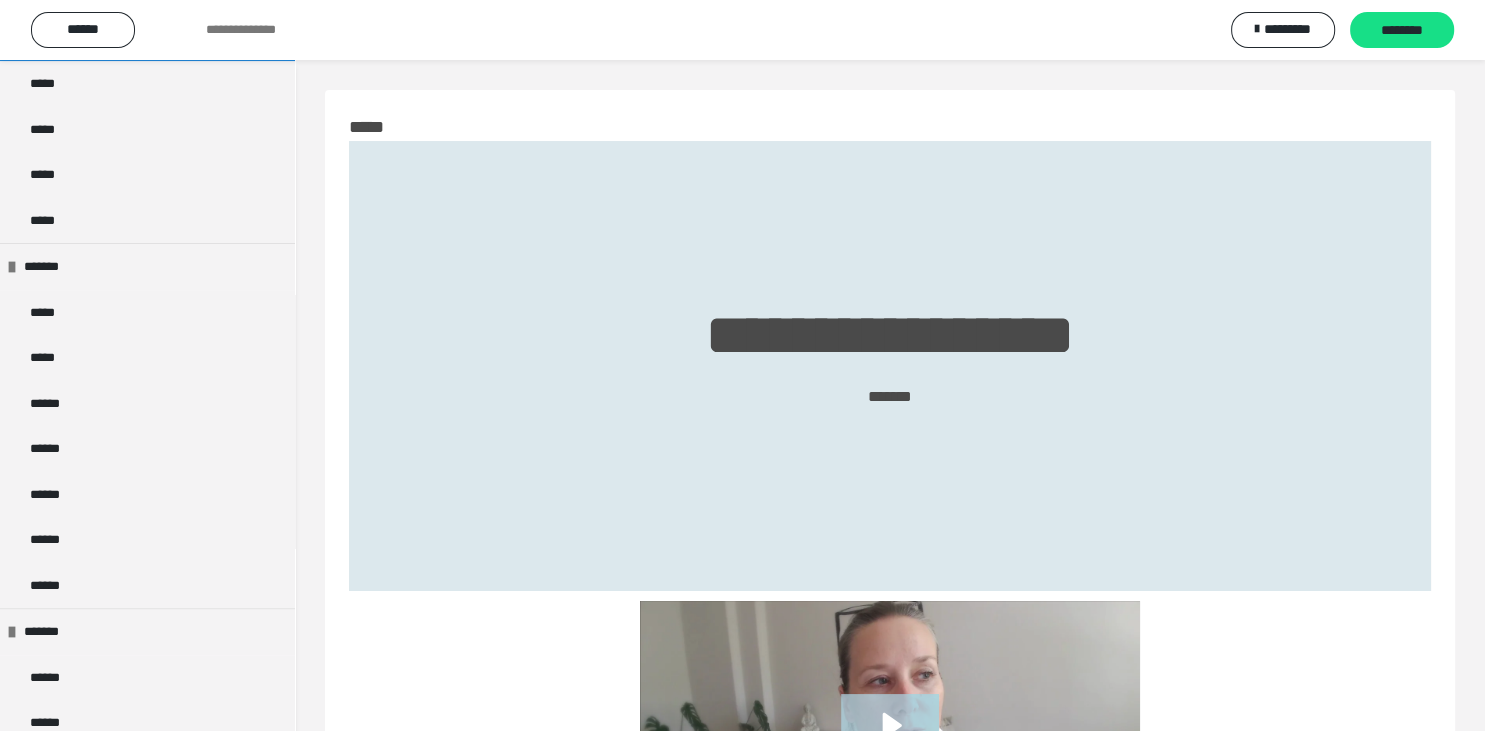scroll, scrollTop: 576, scrollLeft: 0, axis: vertical 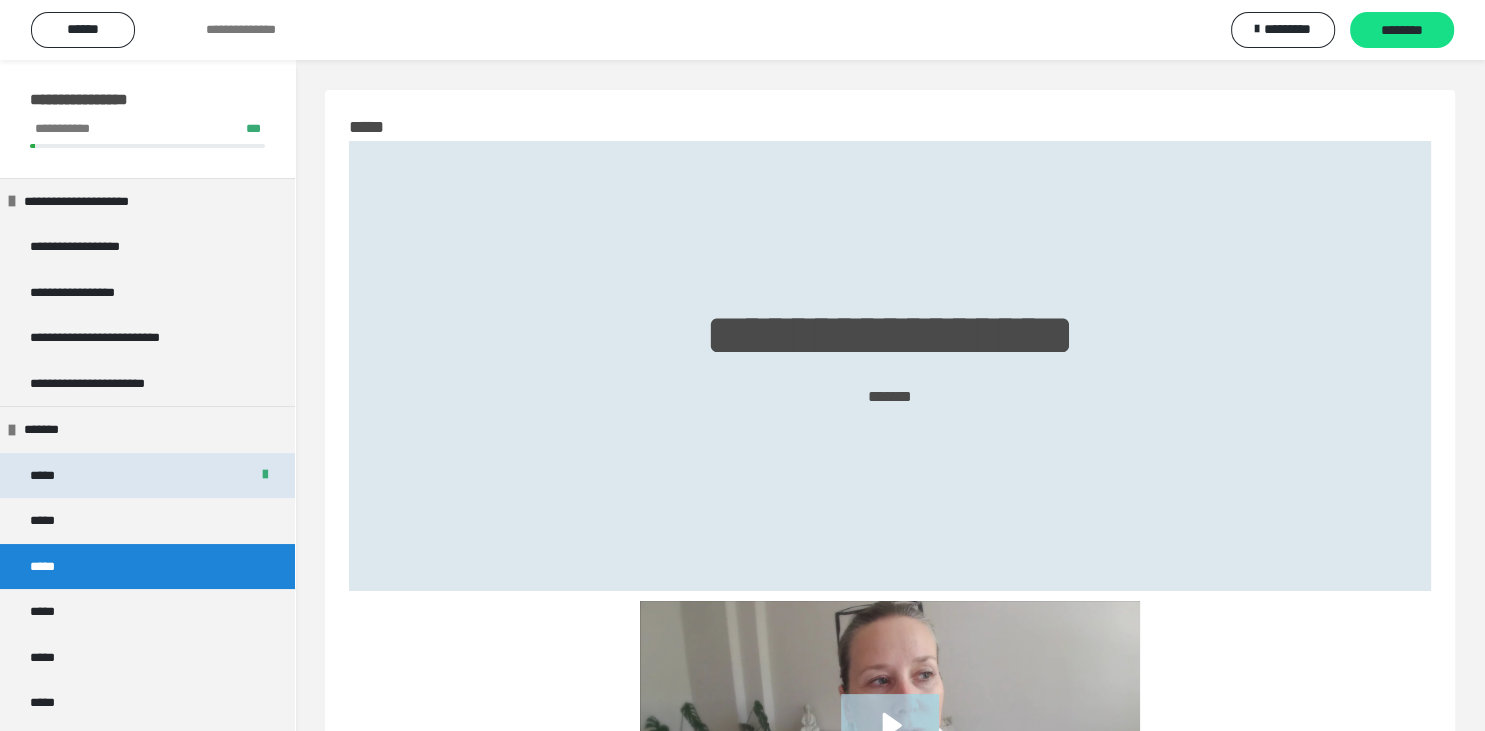 click on "*****" at bounding box center [46, 476] 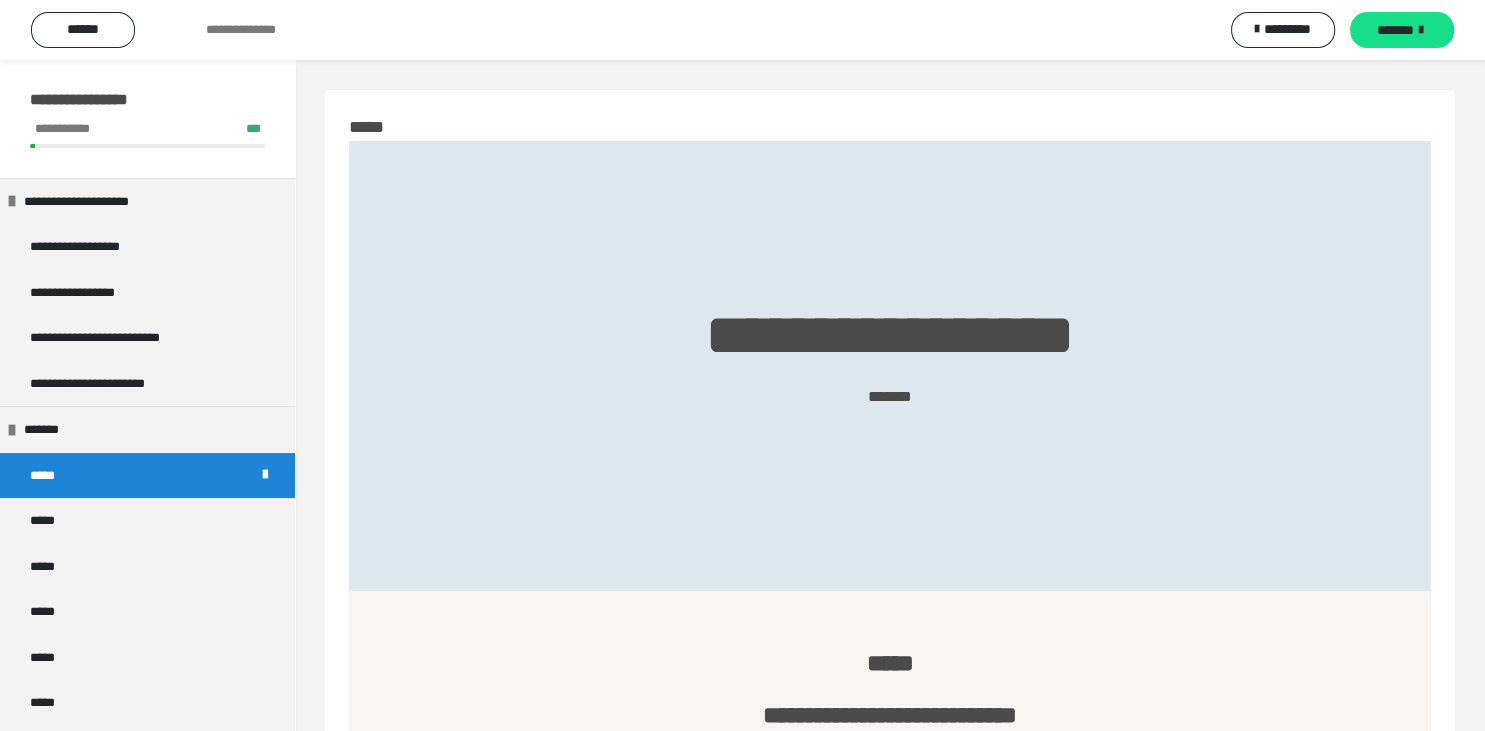 click on "*****" at bounding box center [890, 663] 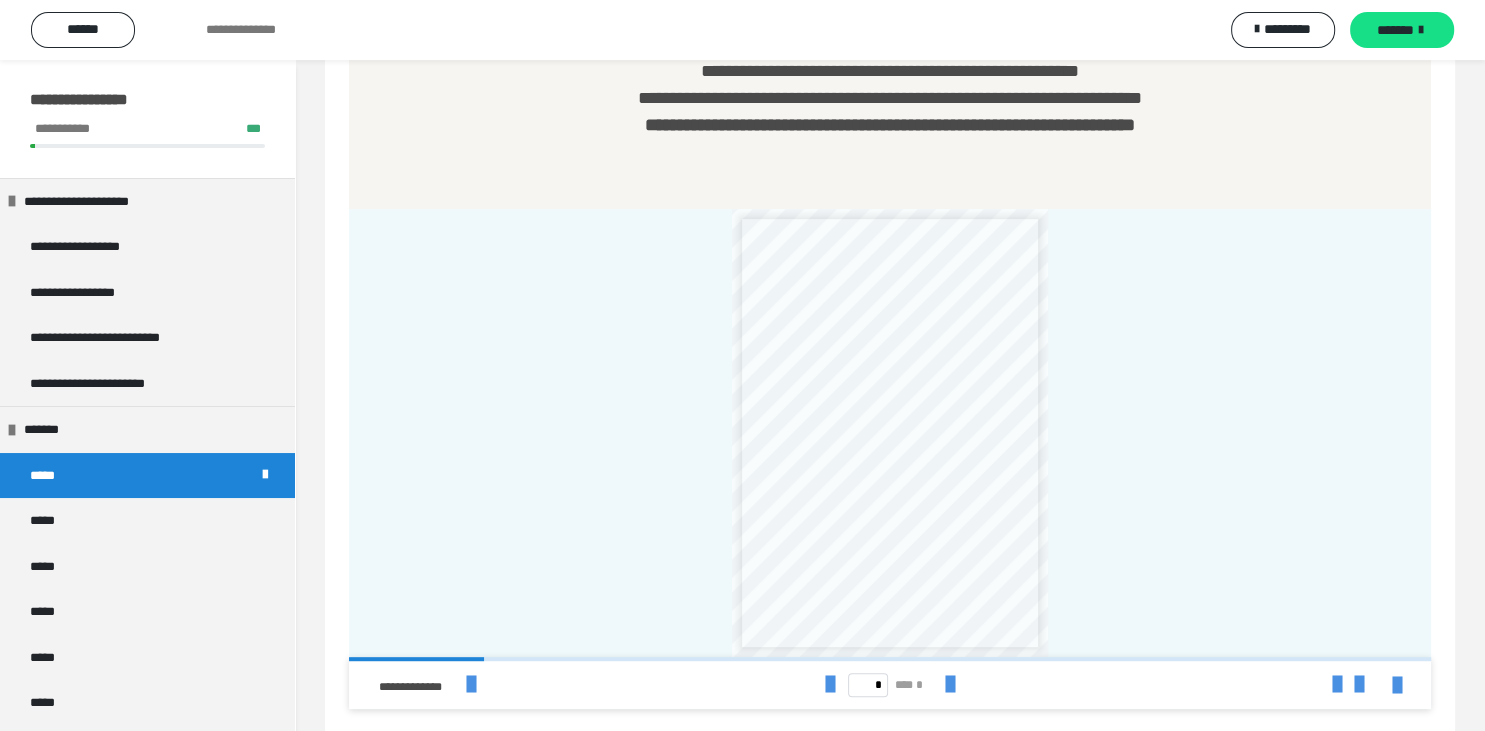 scroll, scrollTop: 825, scrollLeft: 0, axis: vertical 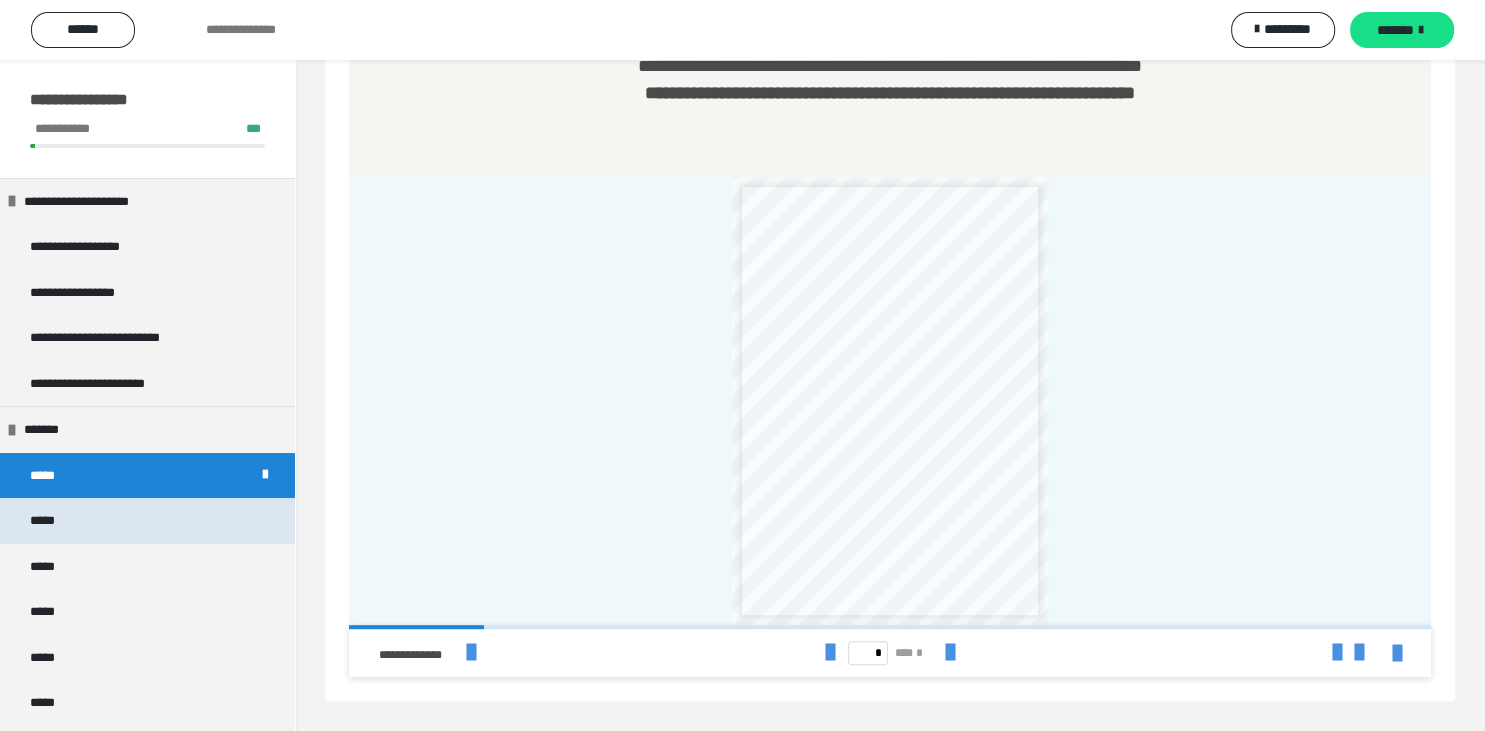 click on "*****" at bounding box center (47, 521) 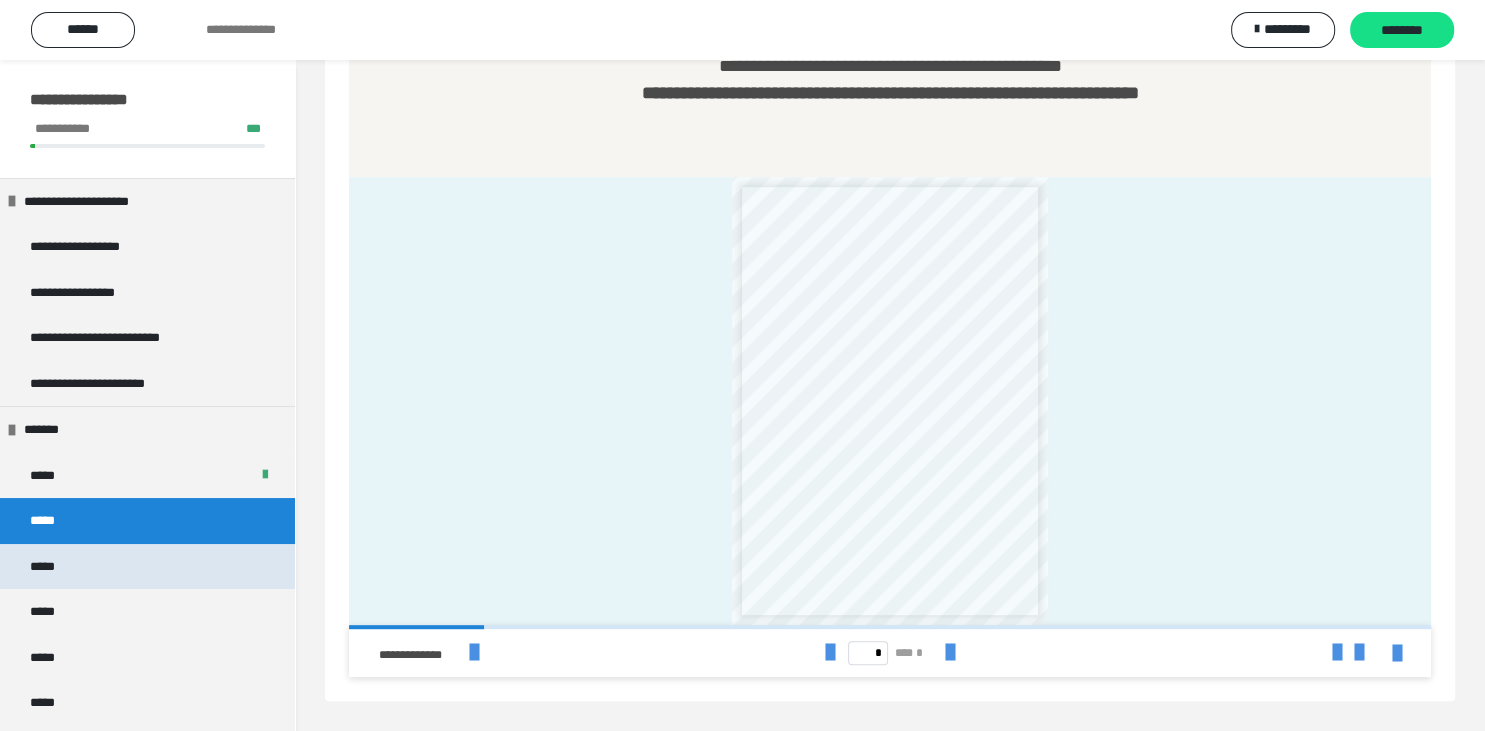 click on "*****" at bounding box center (47, 567) 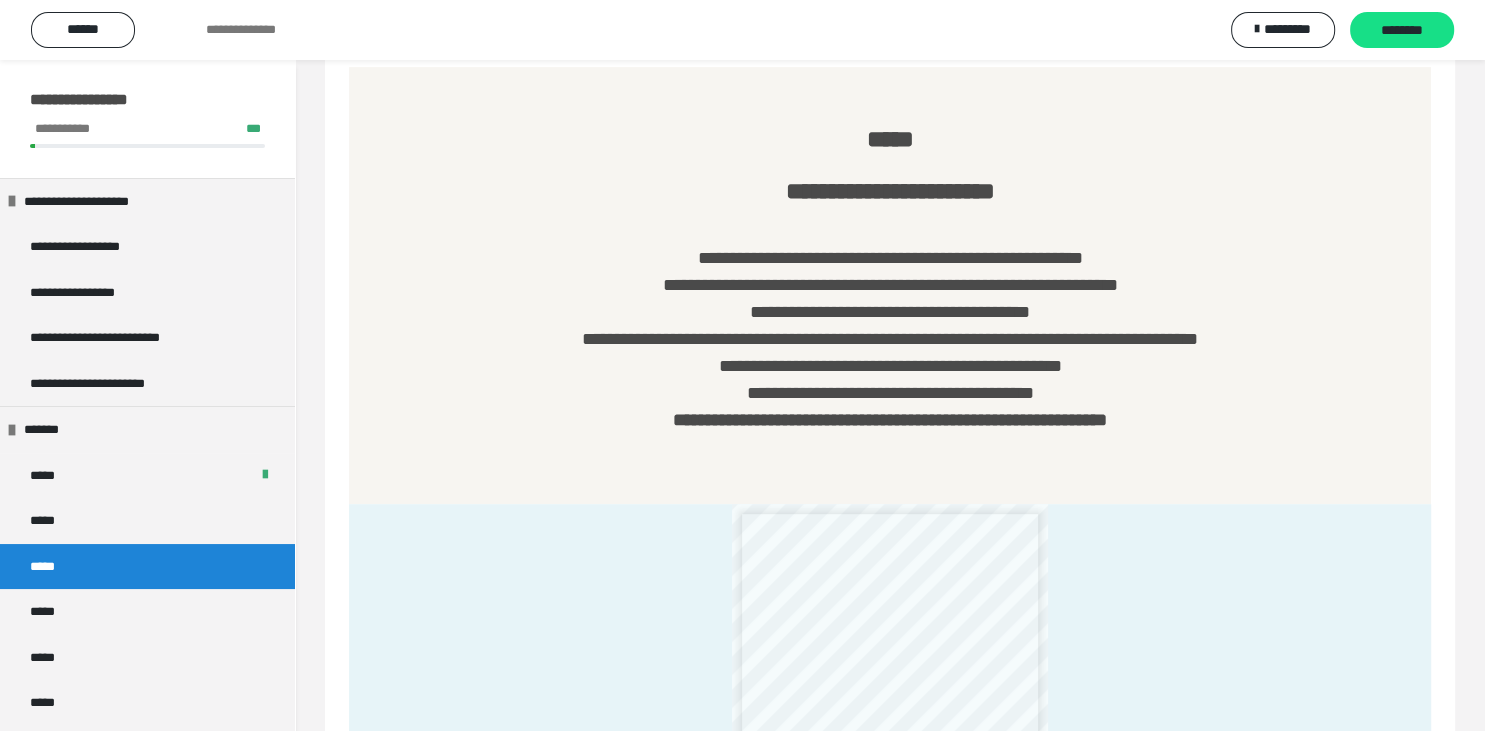 scroll, scrollTop: 48, scrollLeft: 0, axis: vertical 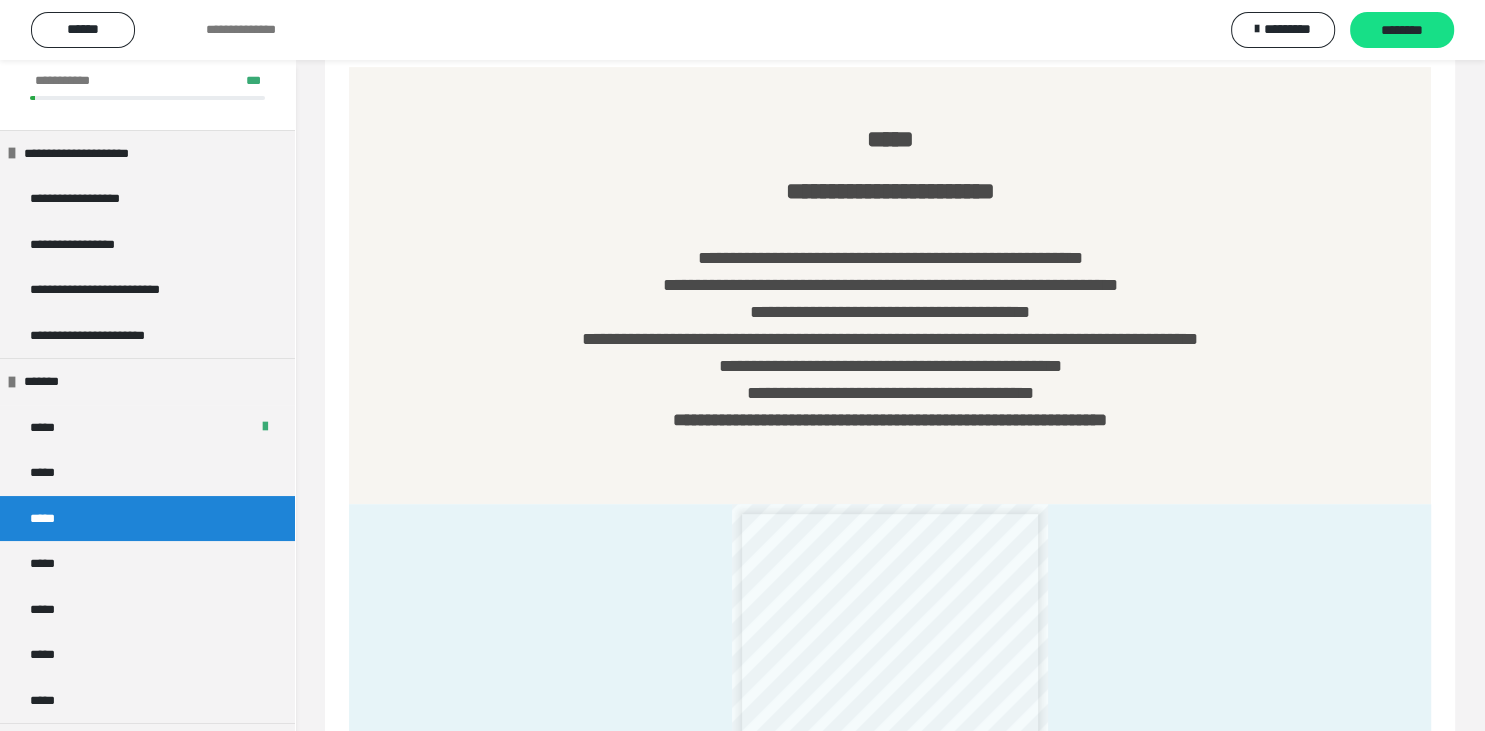 click on "**********" at bounding box center (890, 339) 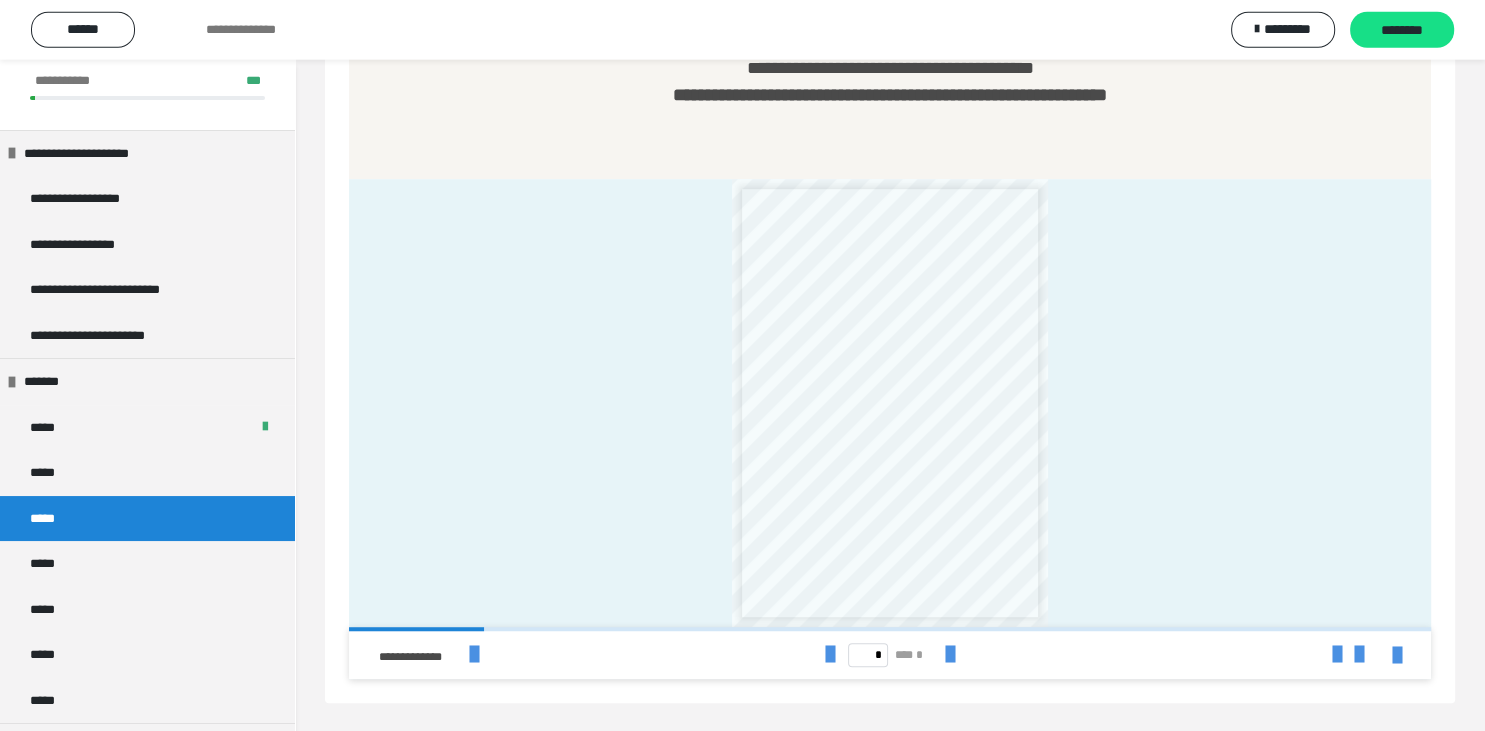 scroll, scrollTop: 1154, scrollLeft: 0, axis: vertical 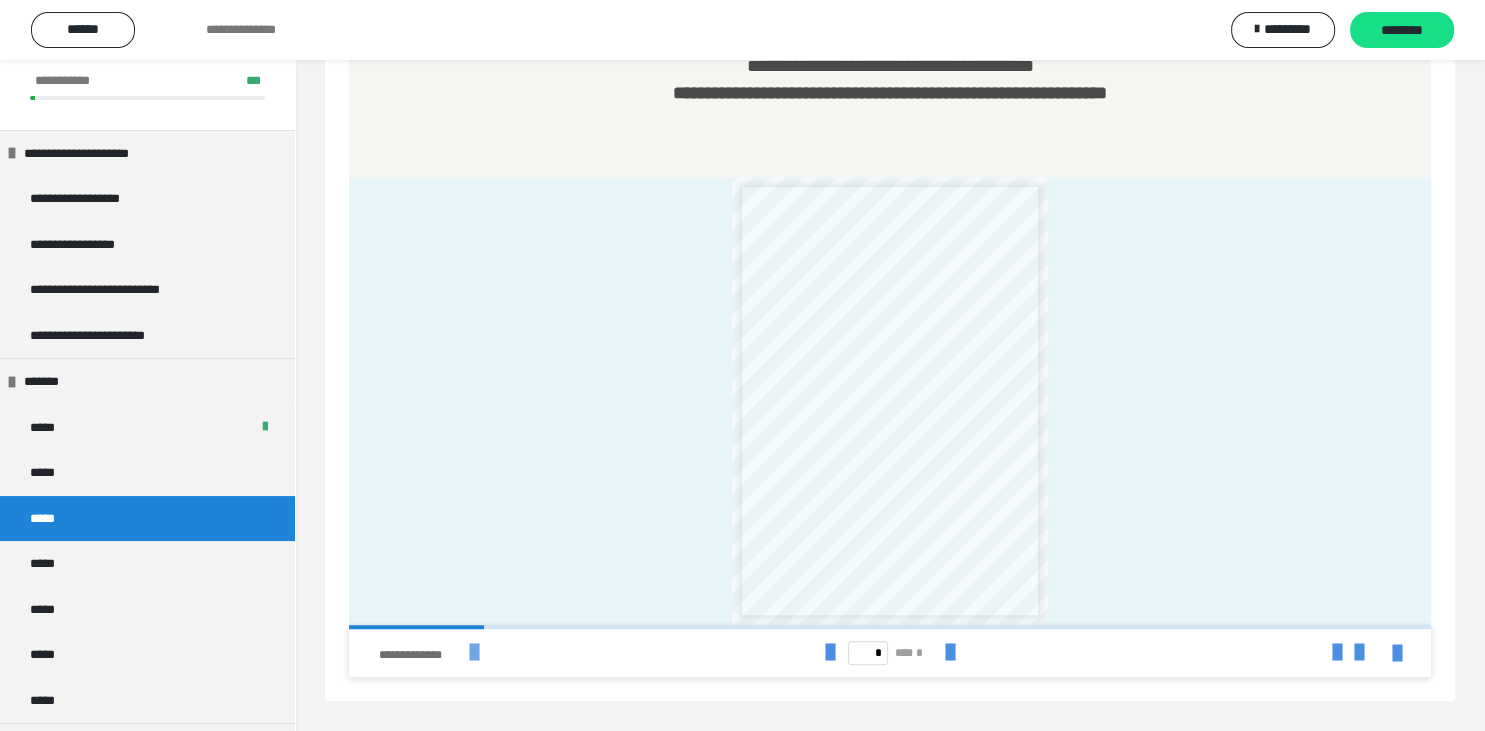 click at bounding box center [474, 653] 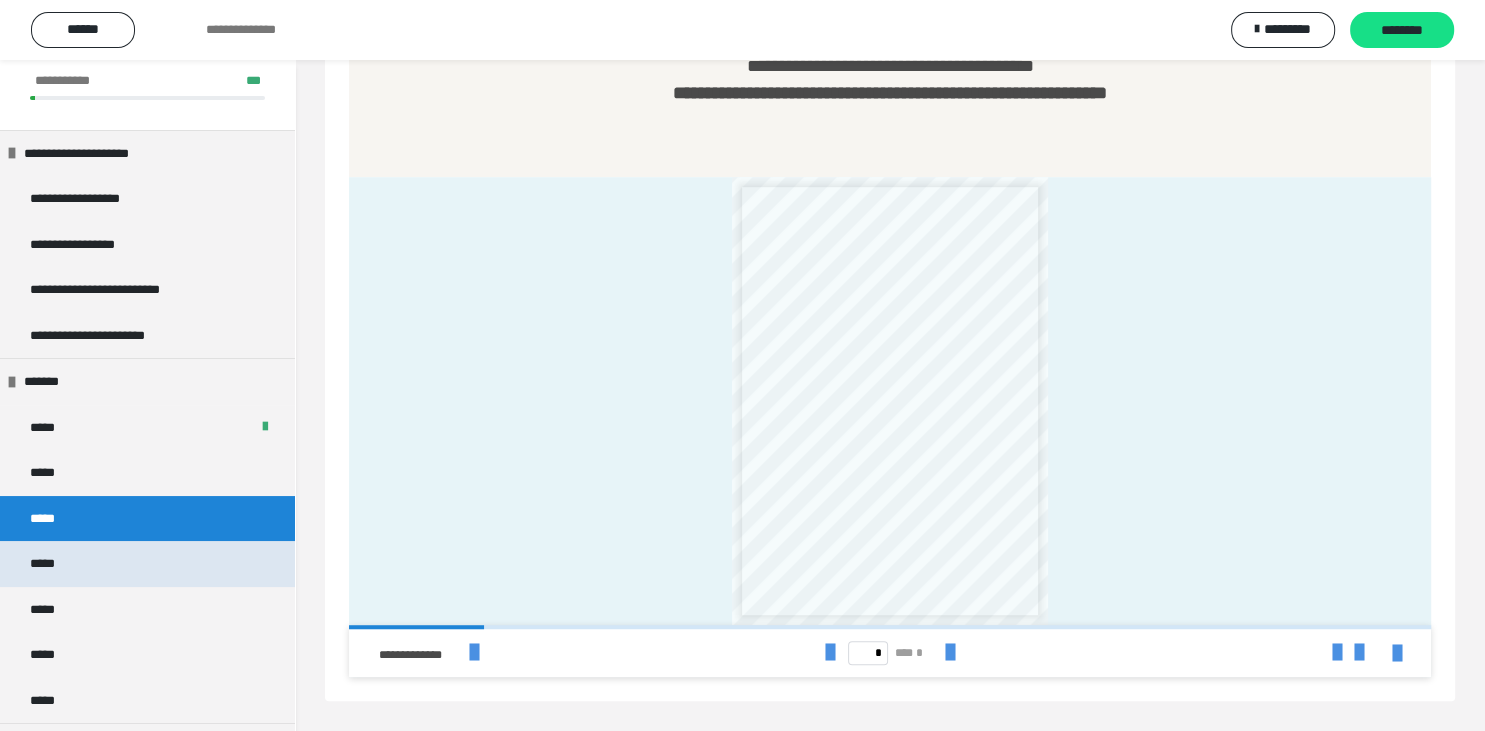 click on "*****" at bounding box center [48, 564] 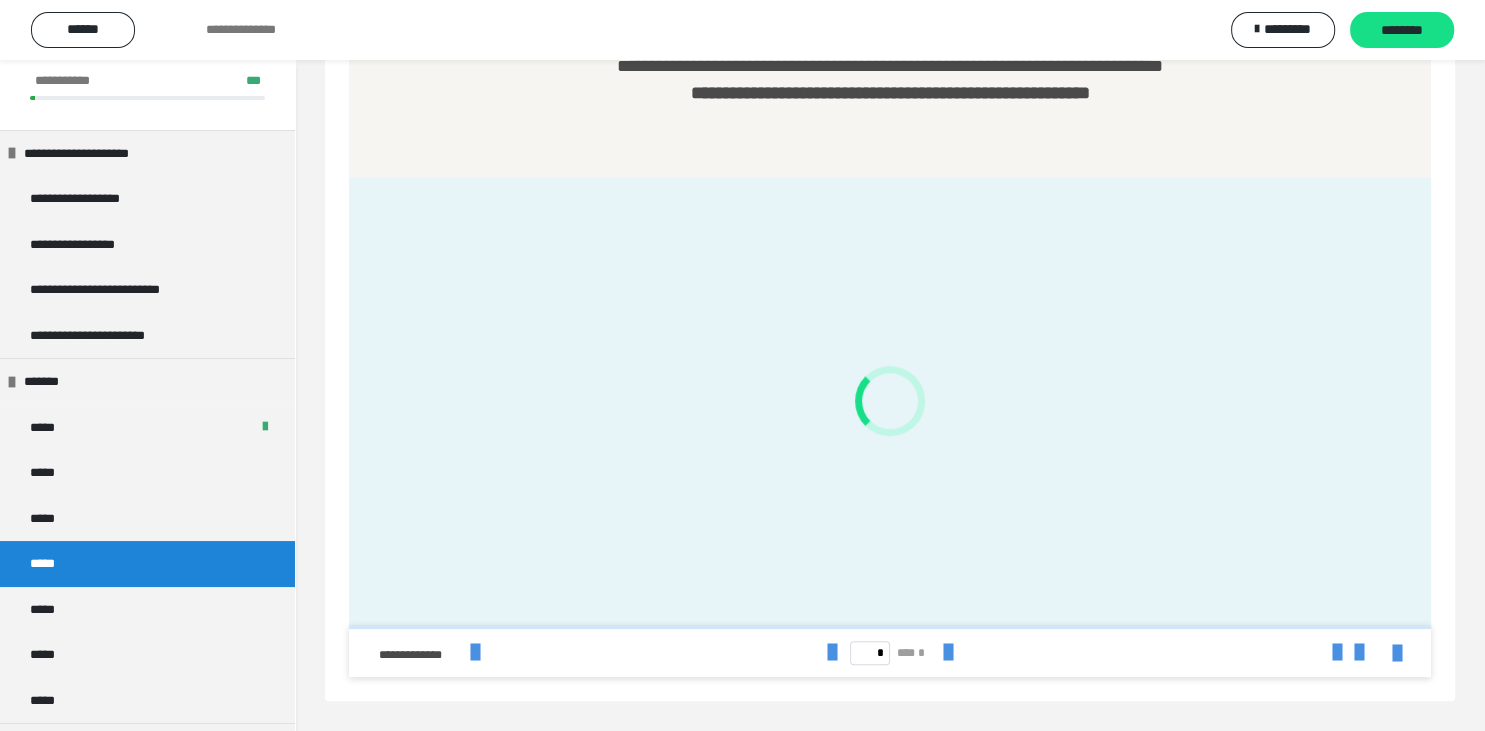scroll, scrollTop: 825, scrollLeft: 0, axis: vertical 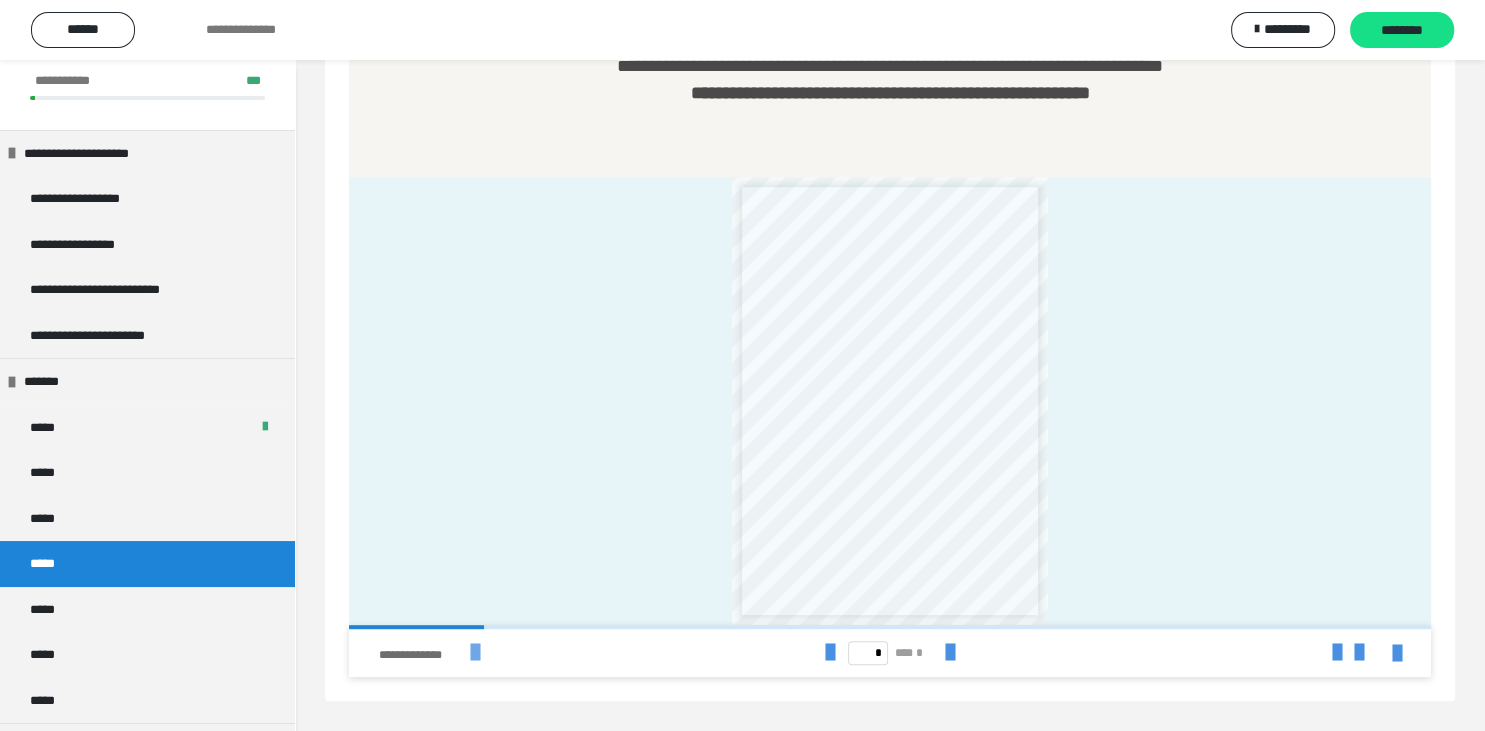 click at bounding box center (475, 653) 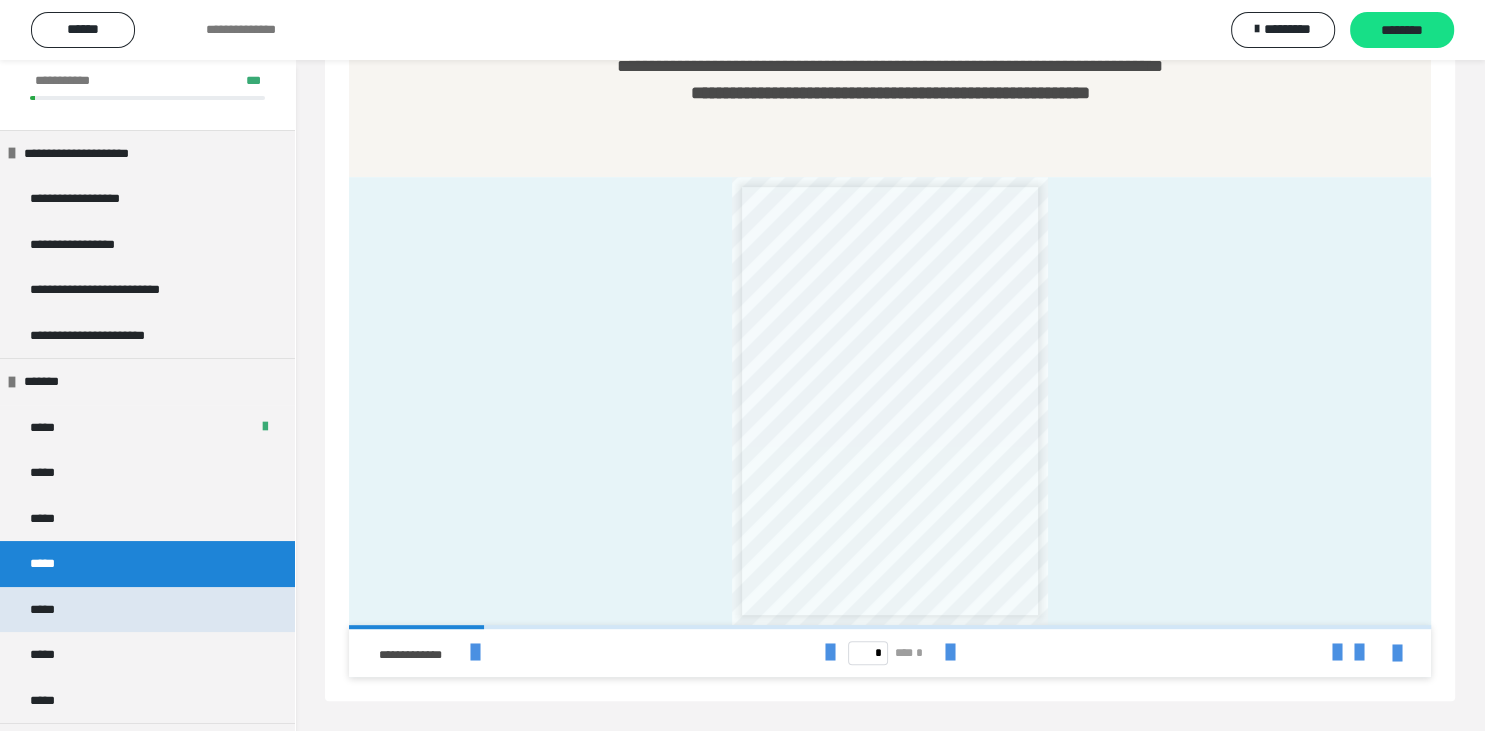click on "*****" at bounding box center (47, 610) 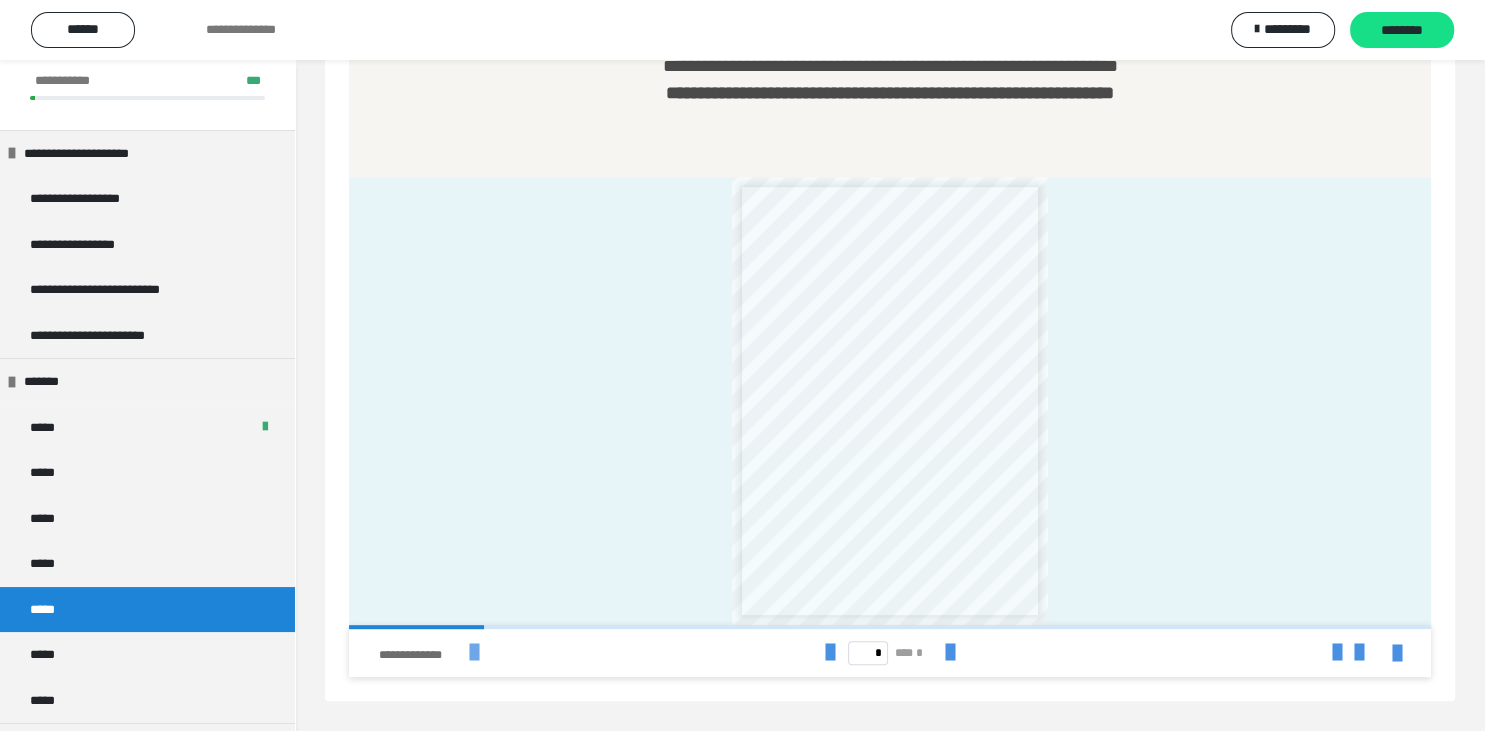 click at bounding box center (474, 653) 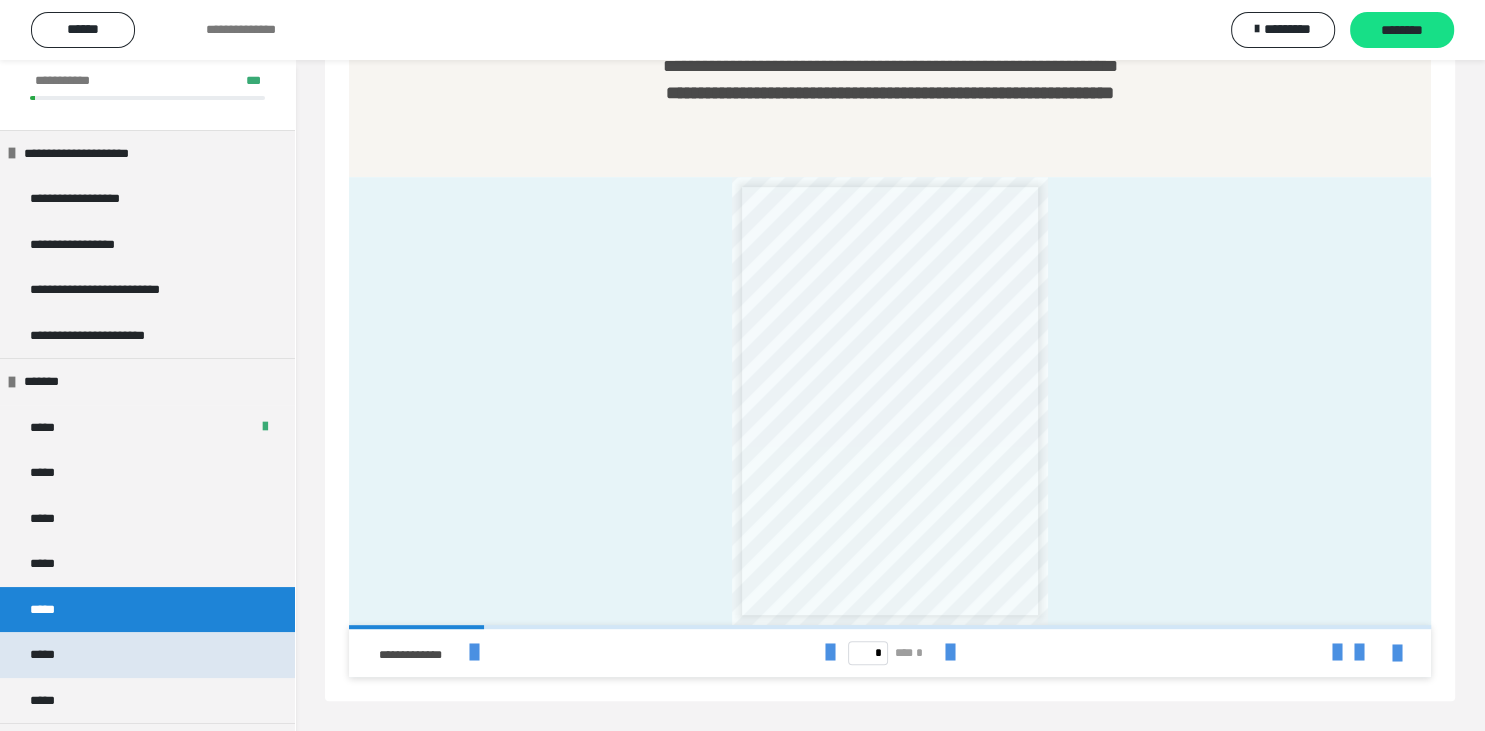 click on "*****" at bounding box center (147, 655) 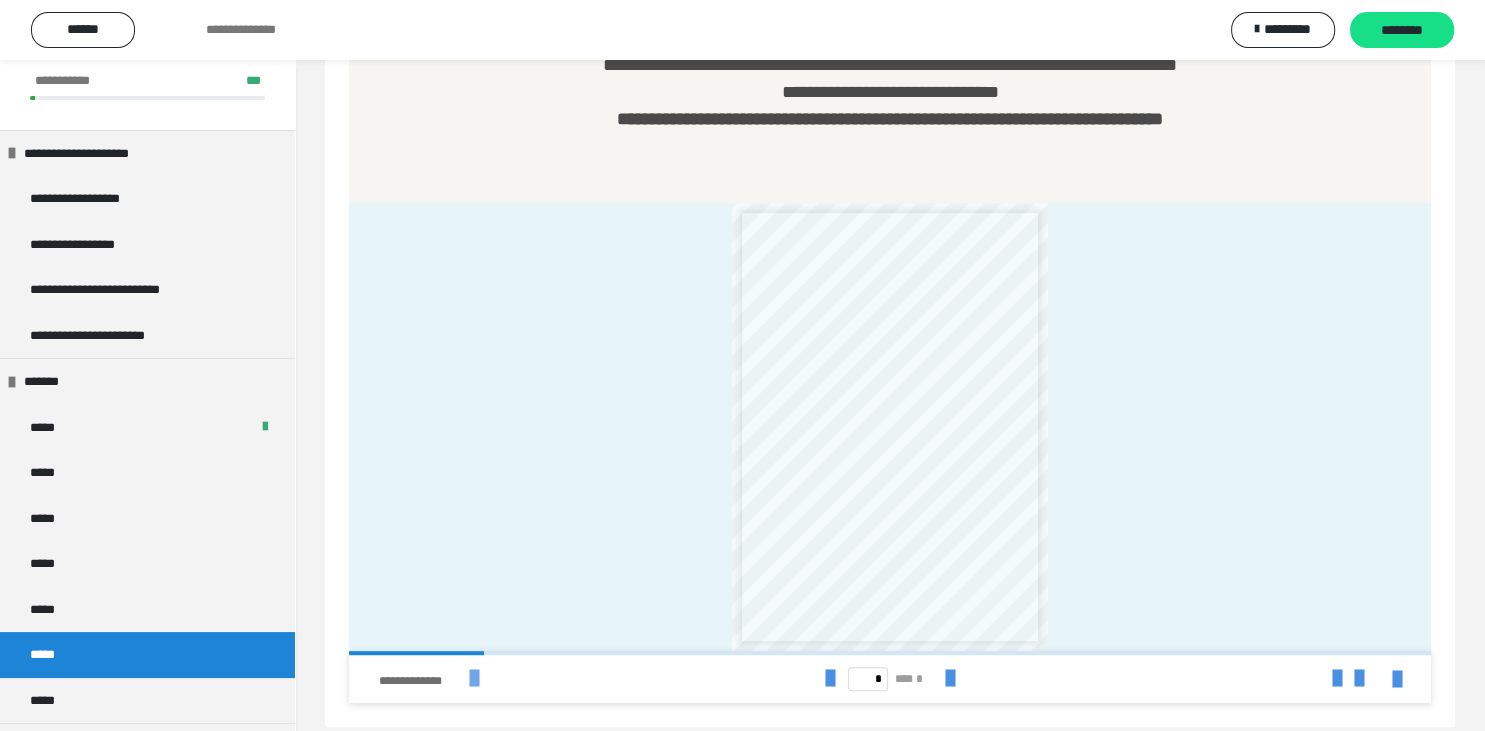 click at bounding box center [474, 679] 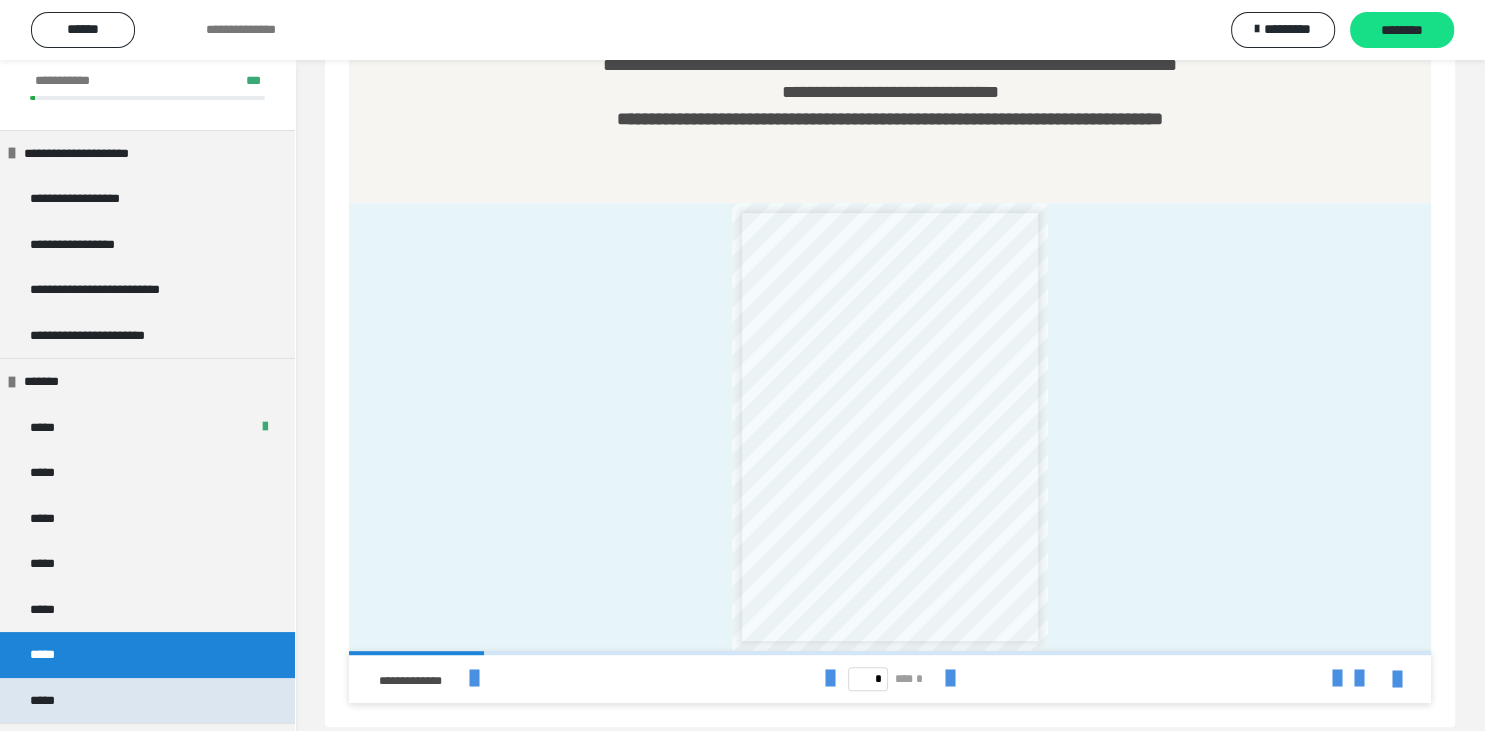 click on "*****" at bounding box center (47, 701) 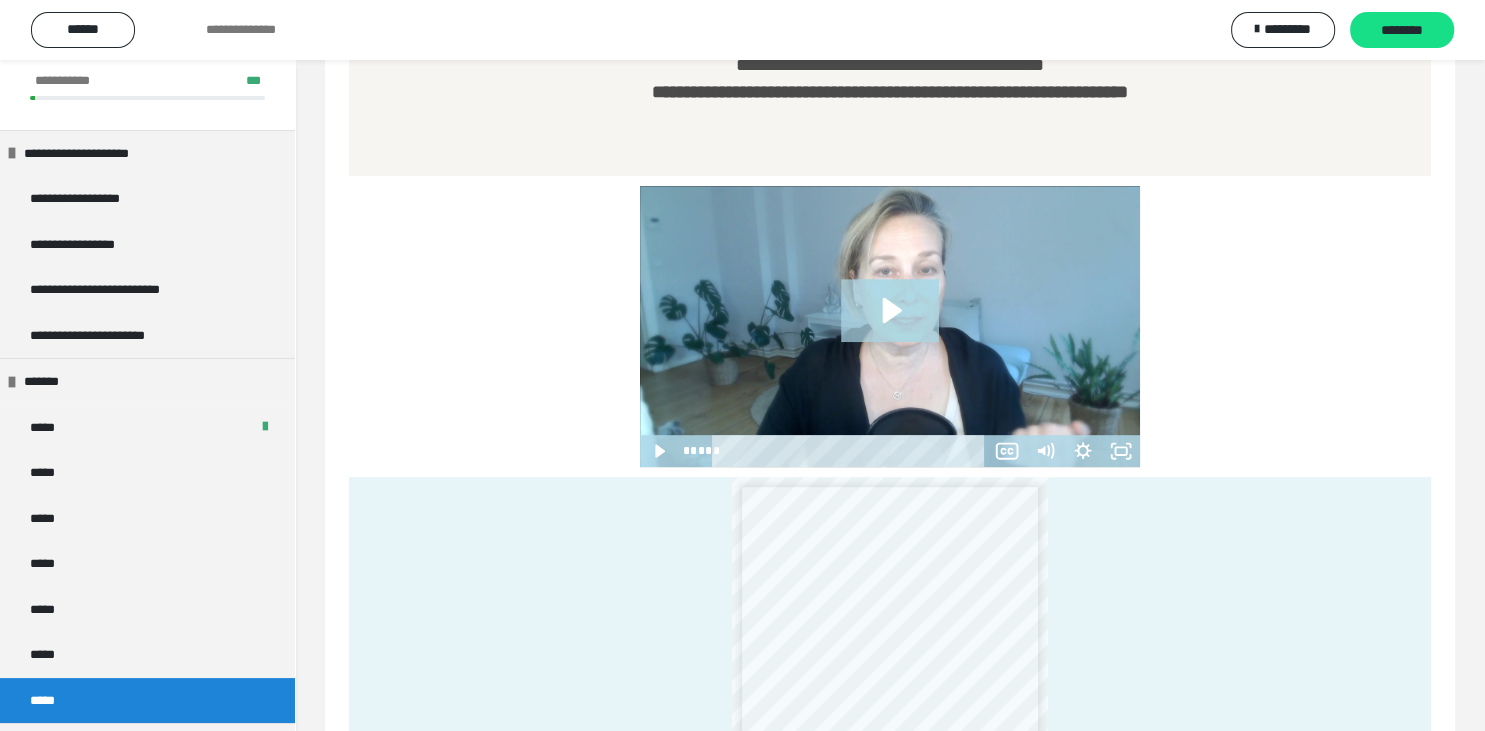 click on "**********" at bounding box center (890, 701) 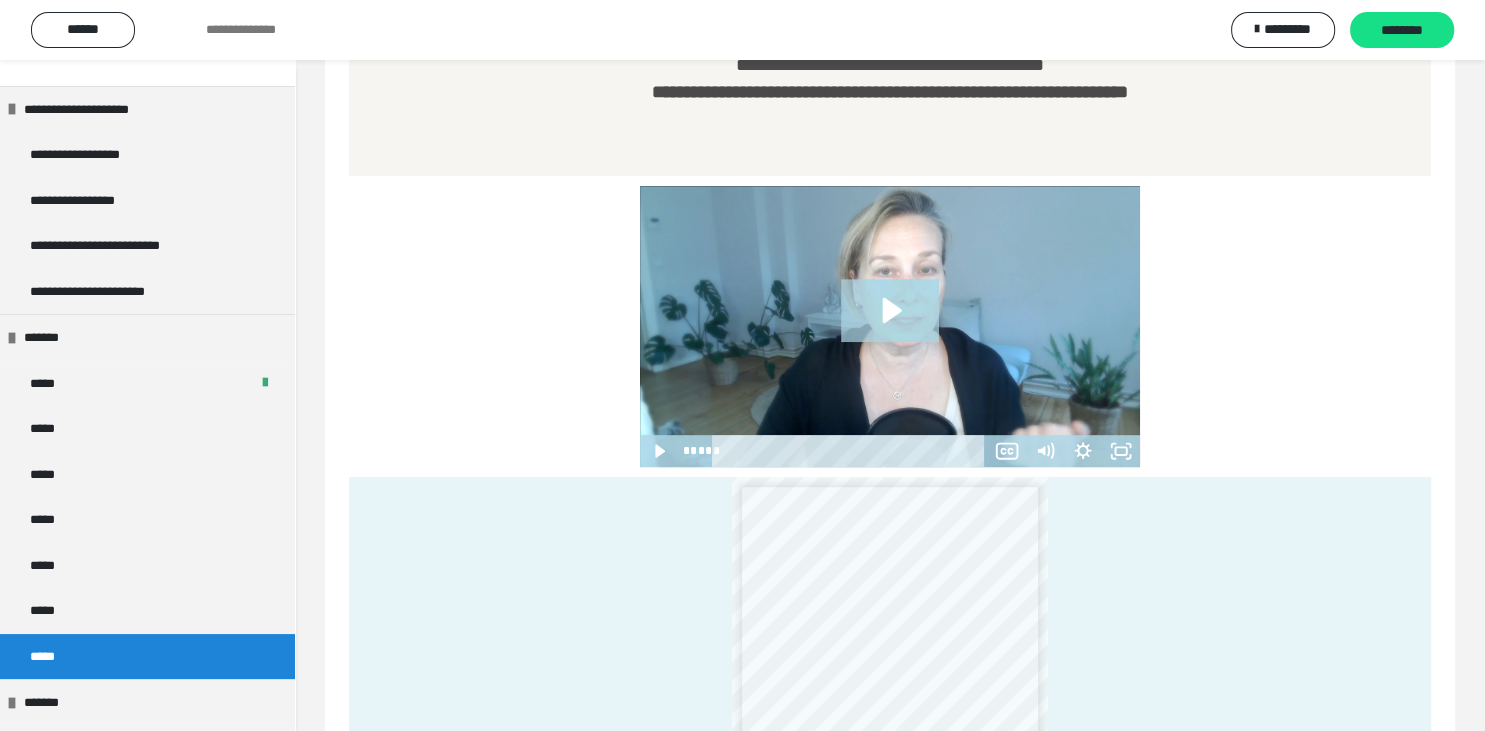 scroll, scrollTop: 96, scrollLeft: 0, axis: vertical 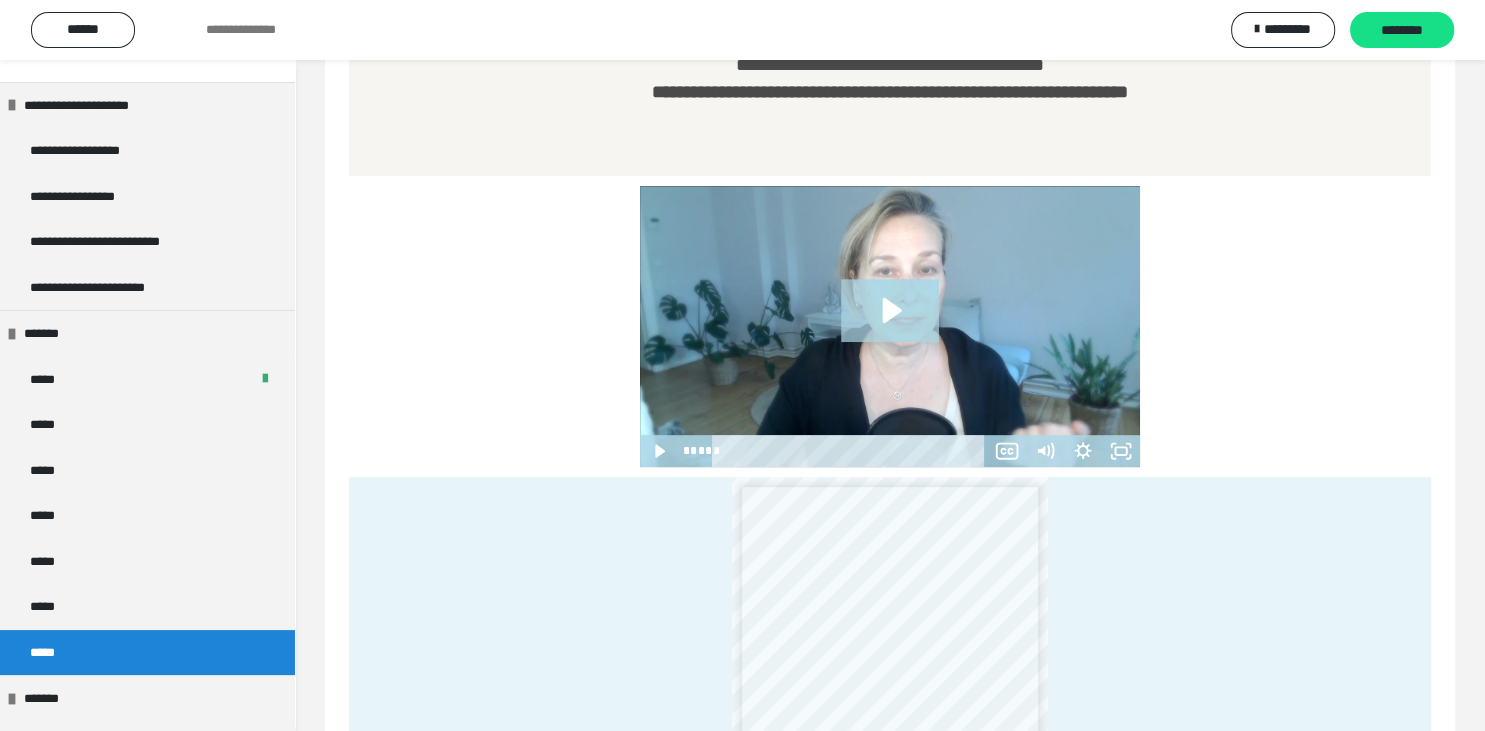 click on "**********" at bounding box center (890, 133) 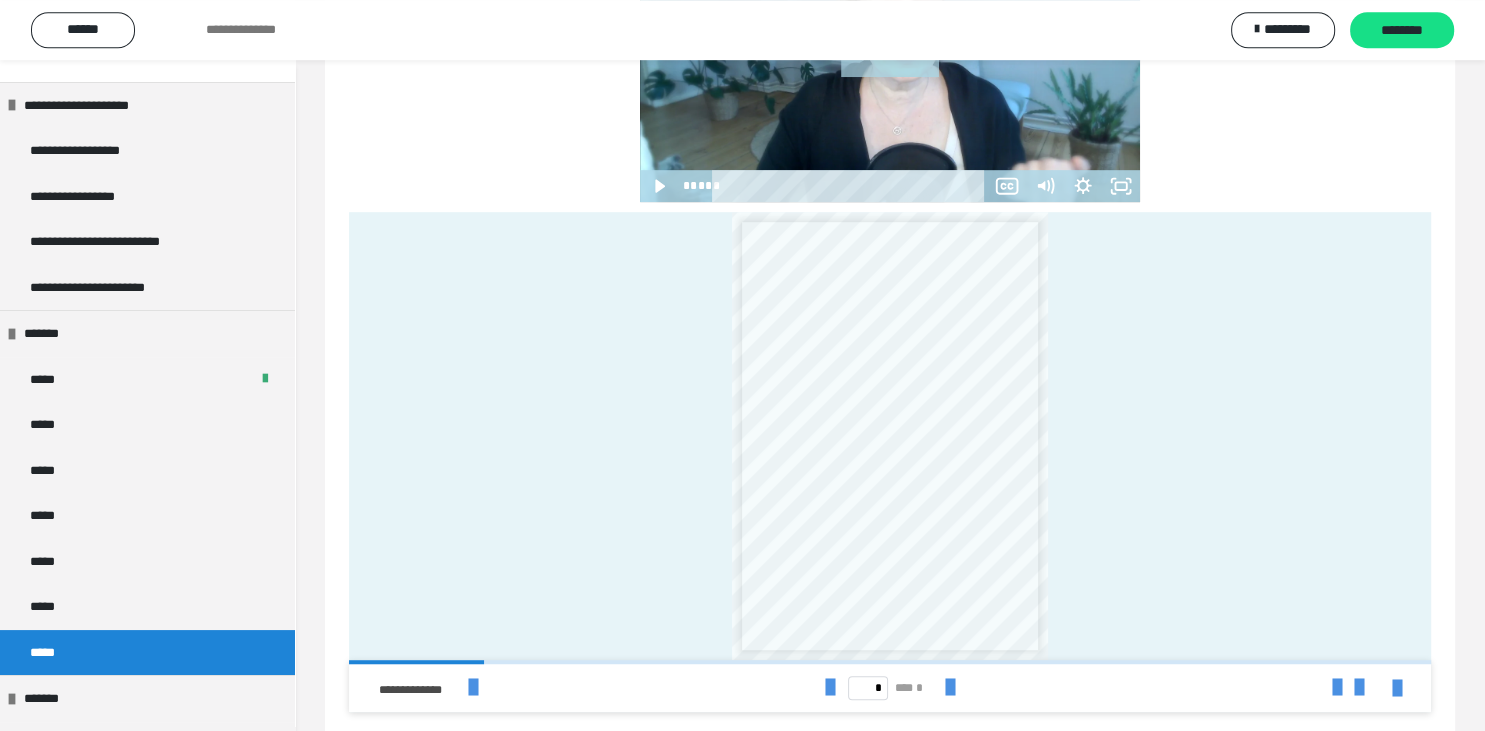 scroll, scrollTop: 1127, scrollLeft: 0, axis: vertical 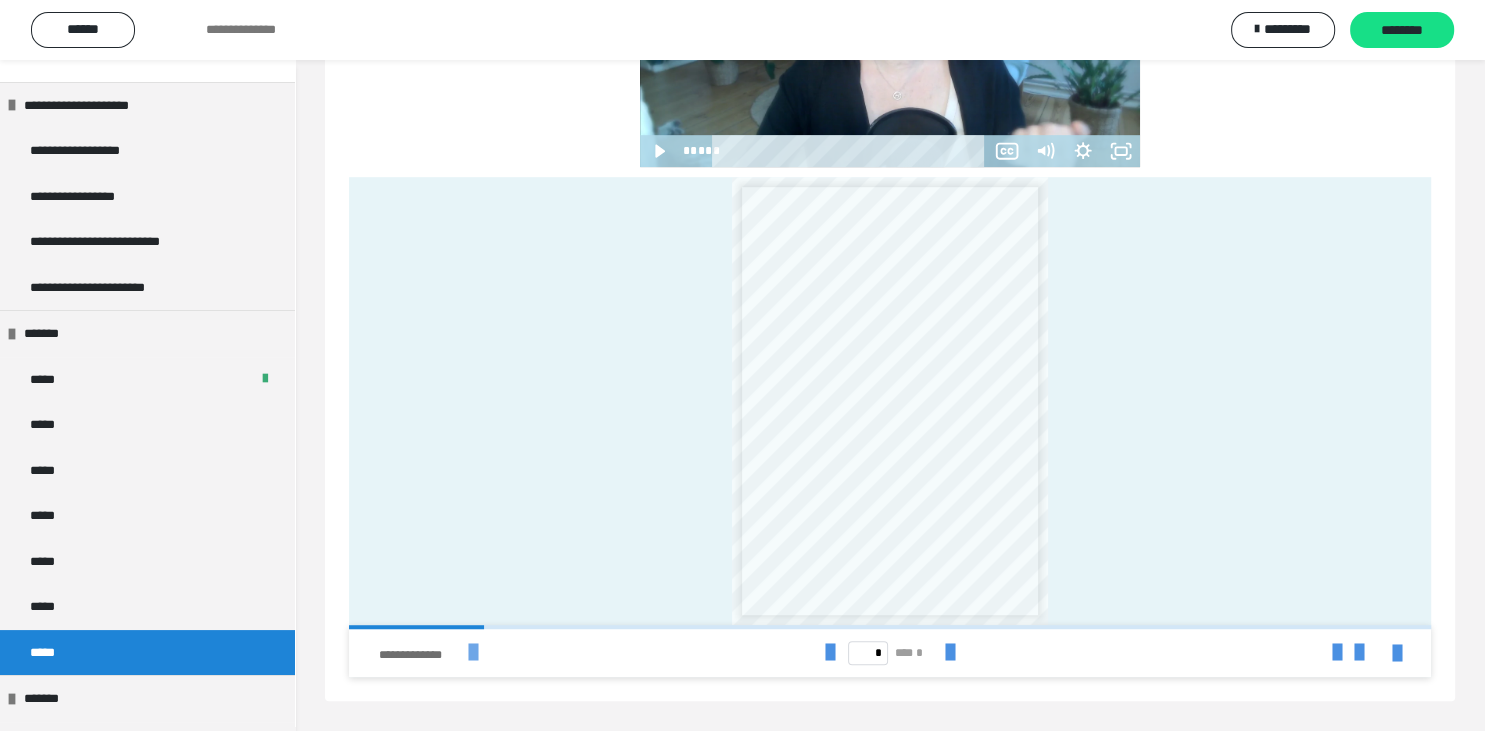 click at bounding box center [473, 653] 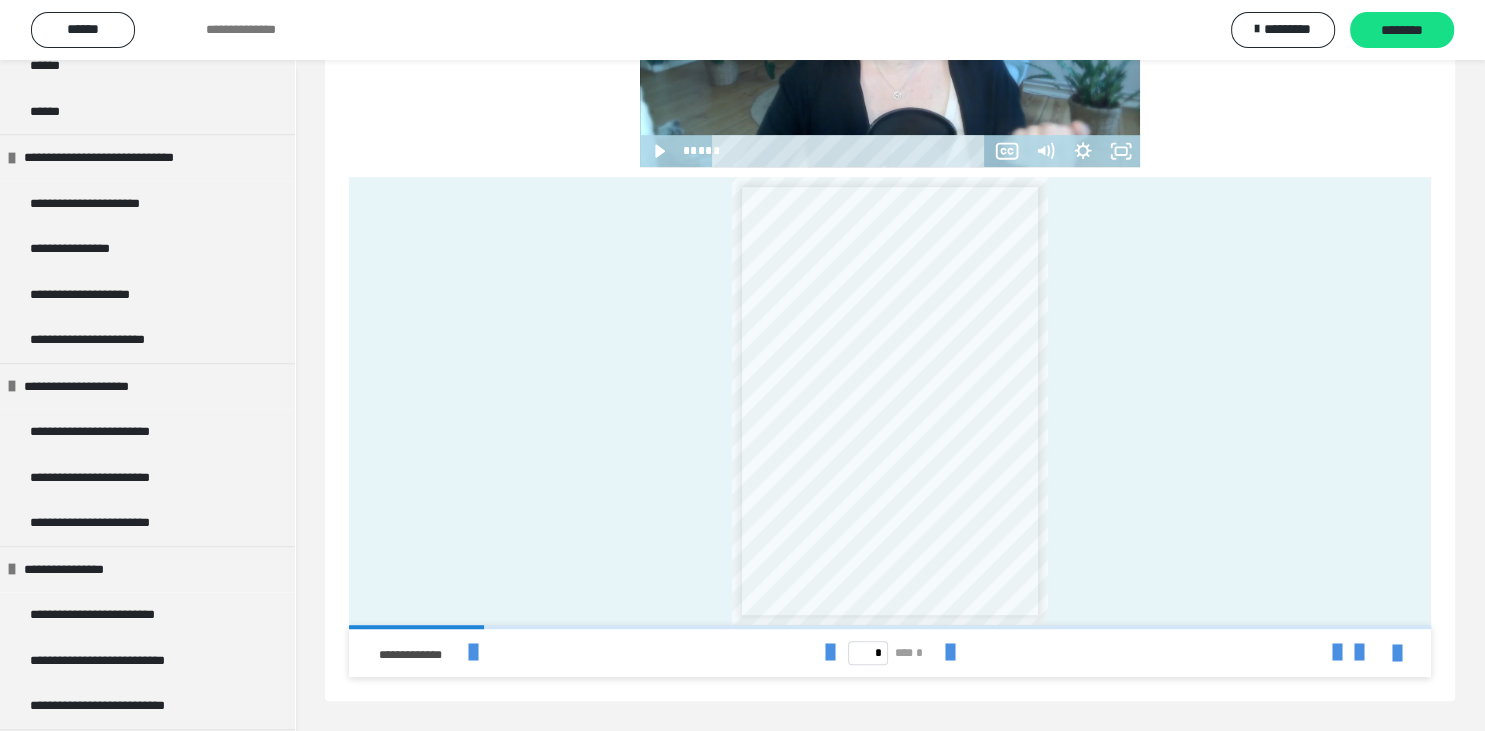 scroll, scrollTop: 1414, scrollLeft: 0, axis: vertical 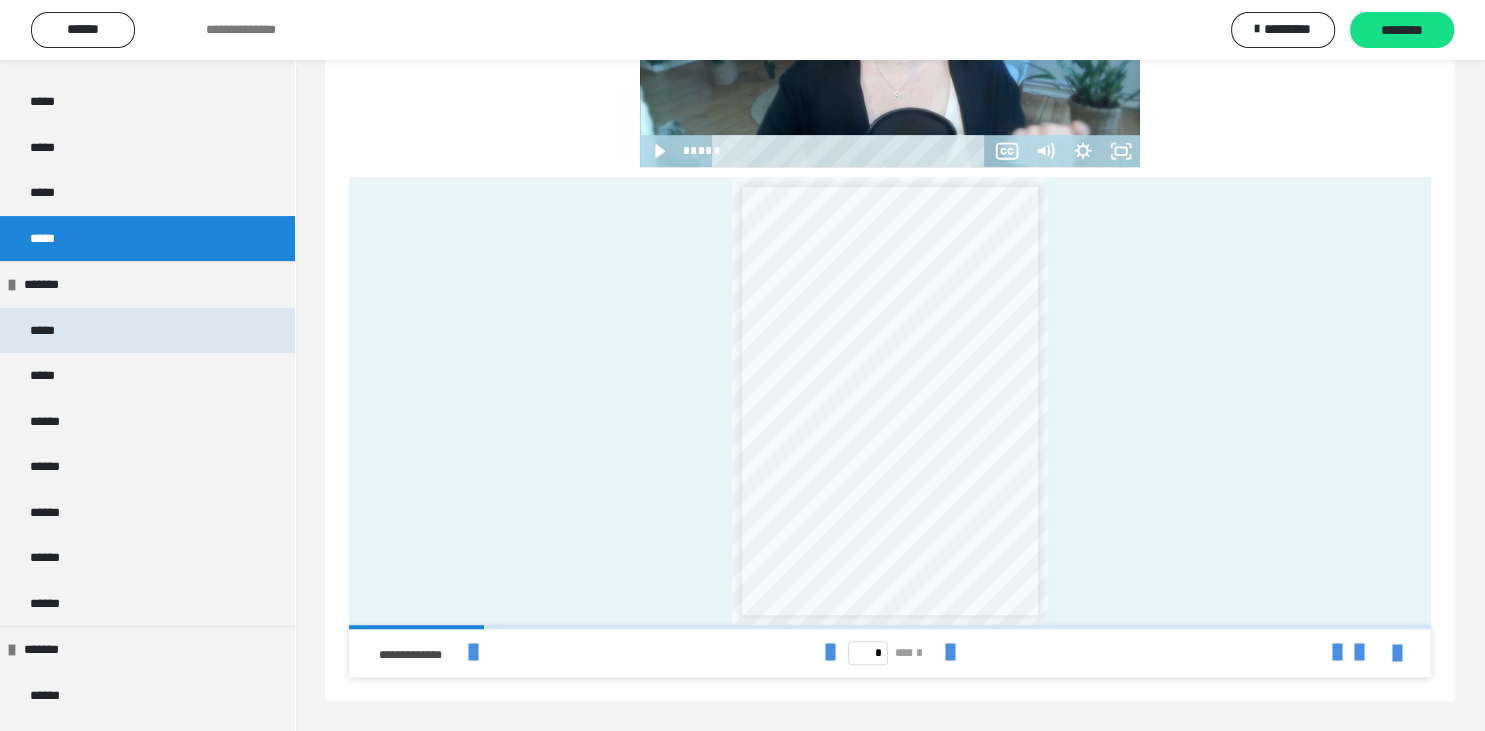 click on "*****" at bounding box center [47, 331] 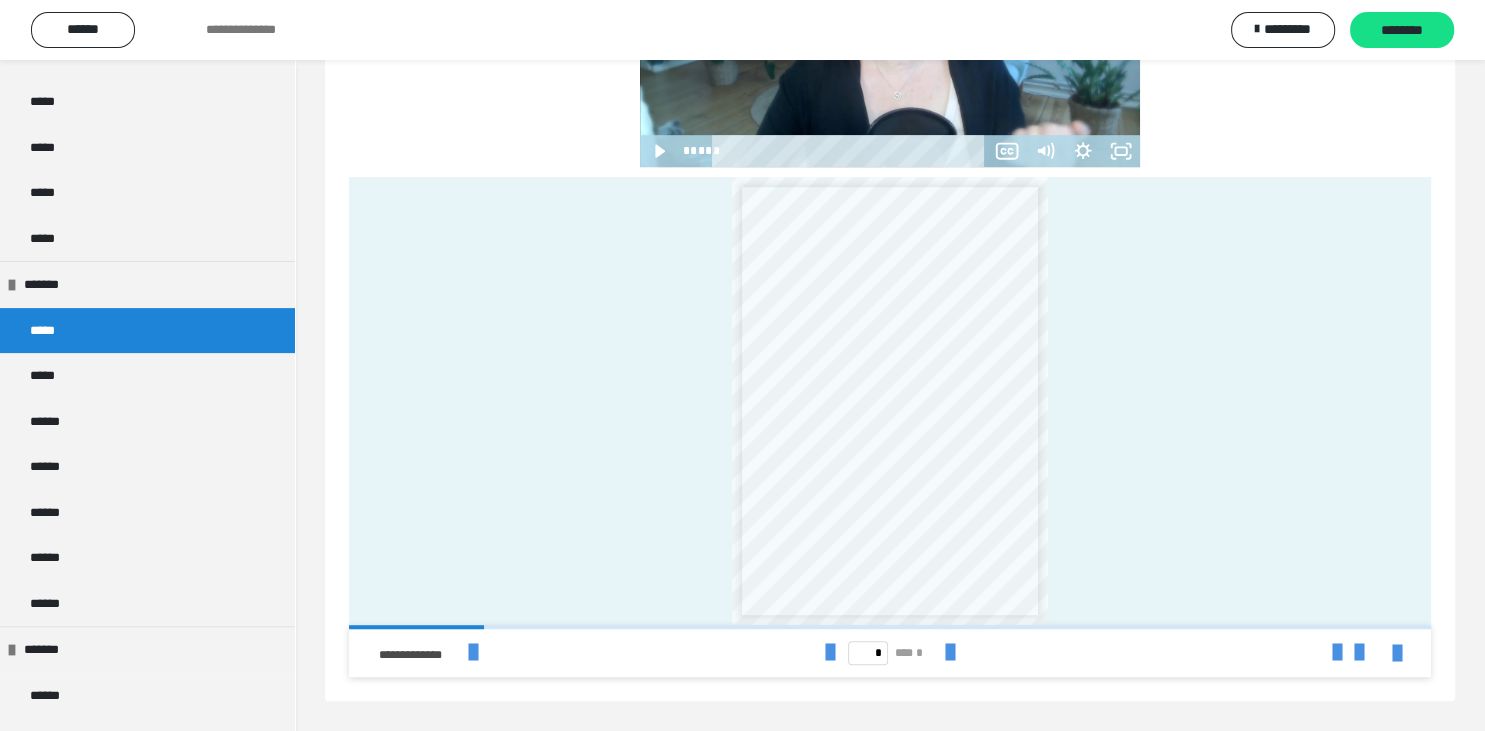 scroll, scrollTop: 907, scrollLeft: 0, axis: vertical 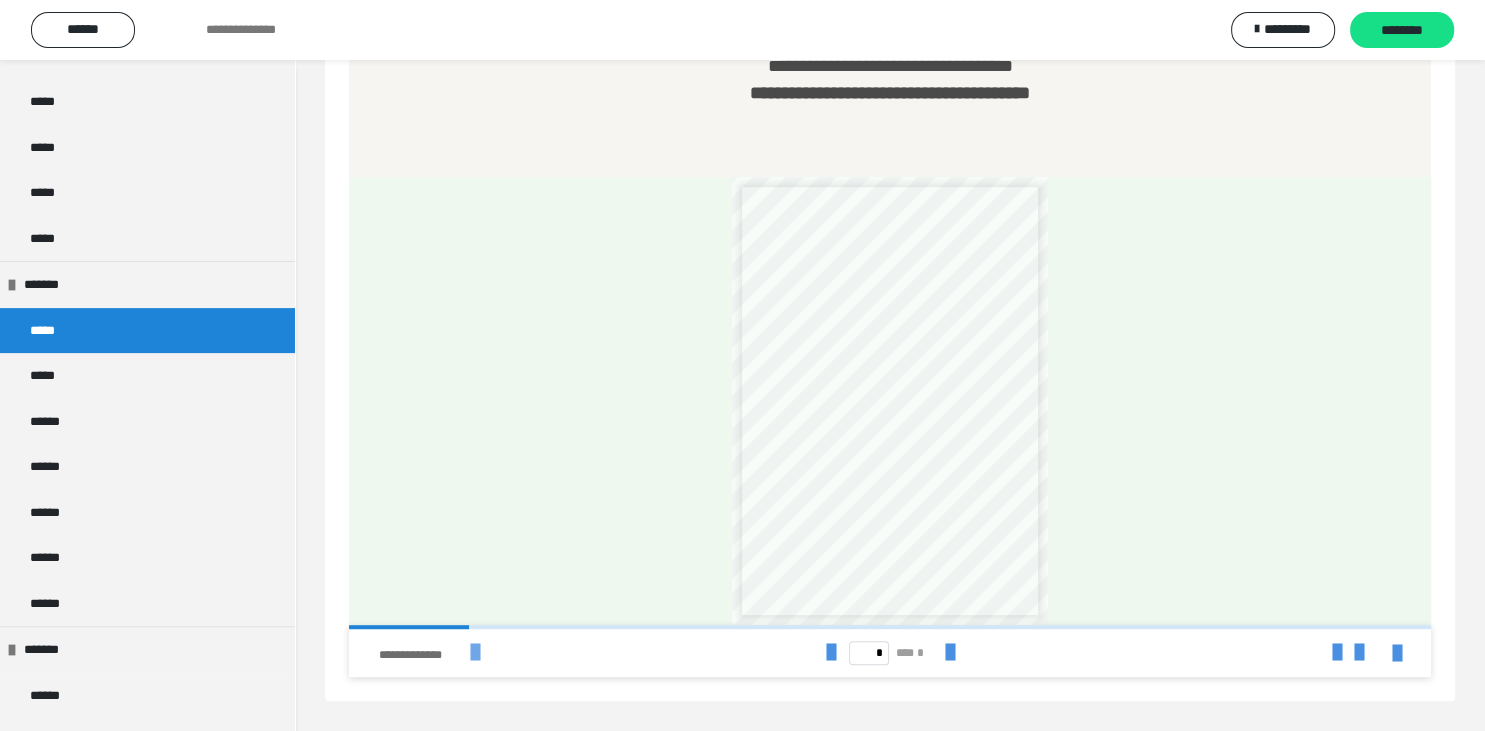 click on "**********" at bounding box center [563, 653] 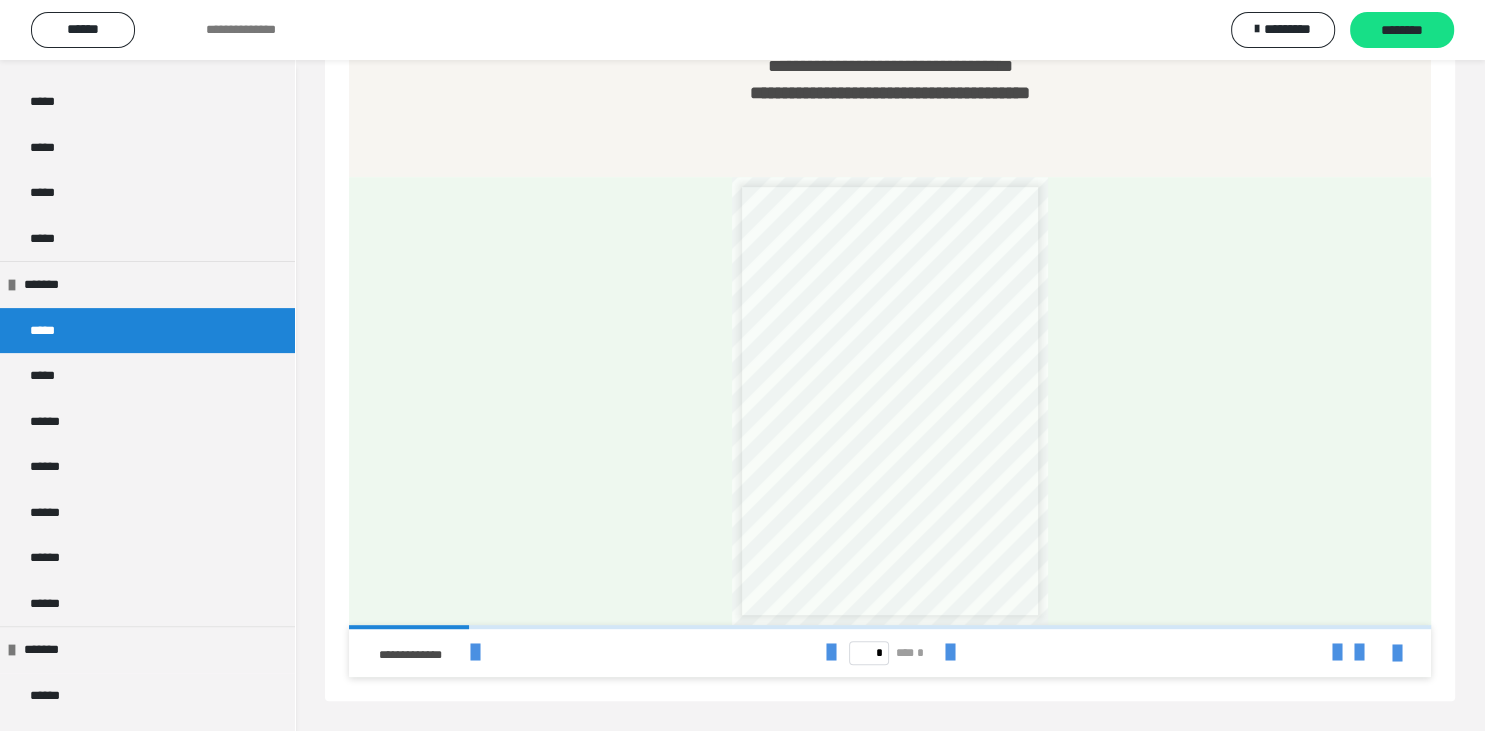 click on "**********" at bounding box center [890, -15] 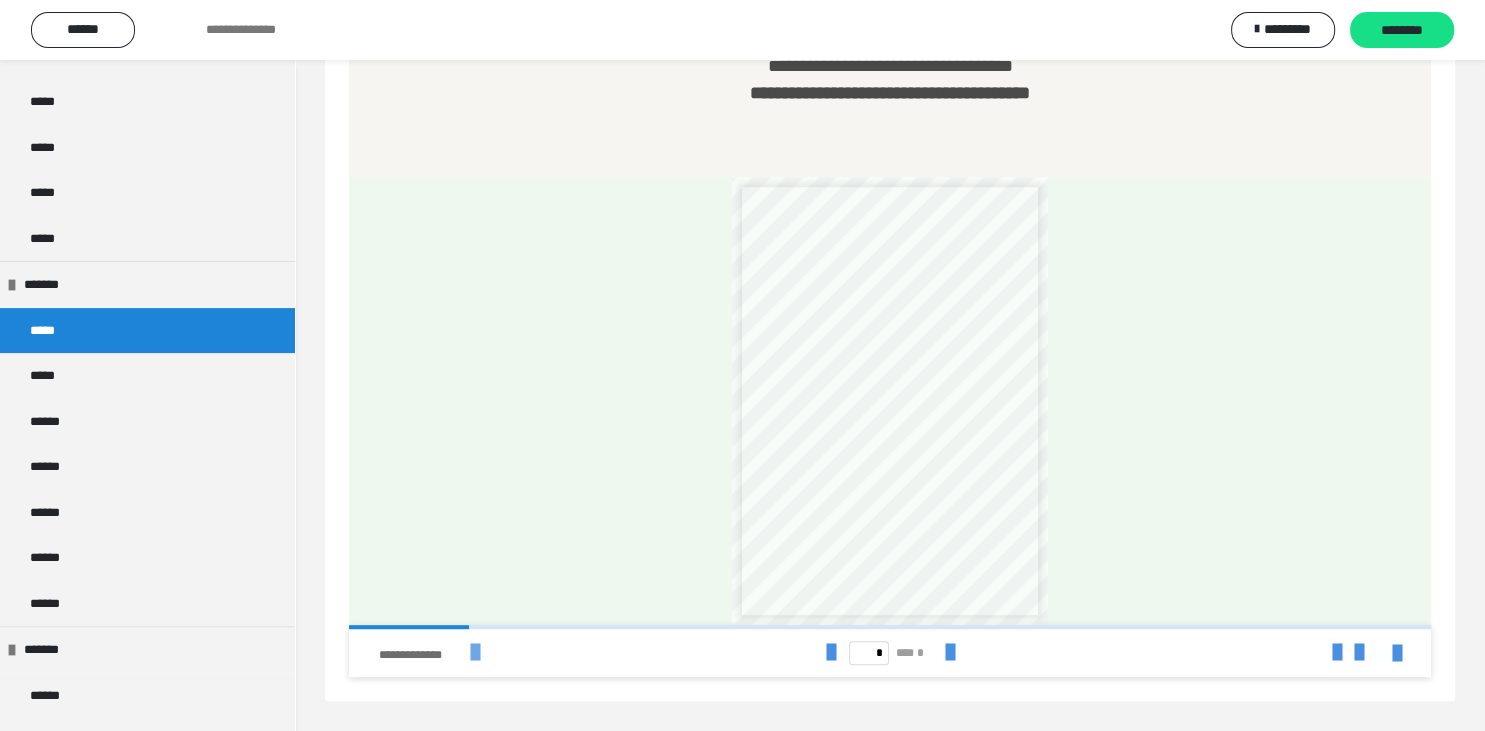 click at bounding box center [475, 653] 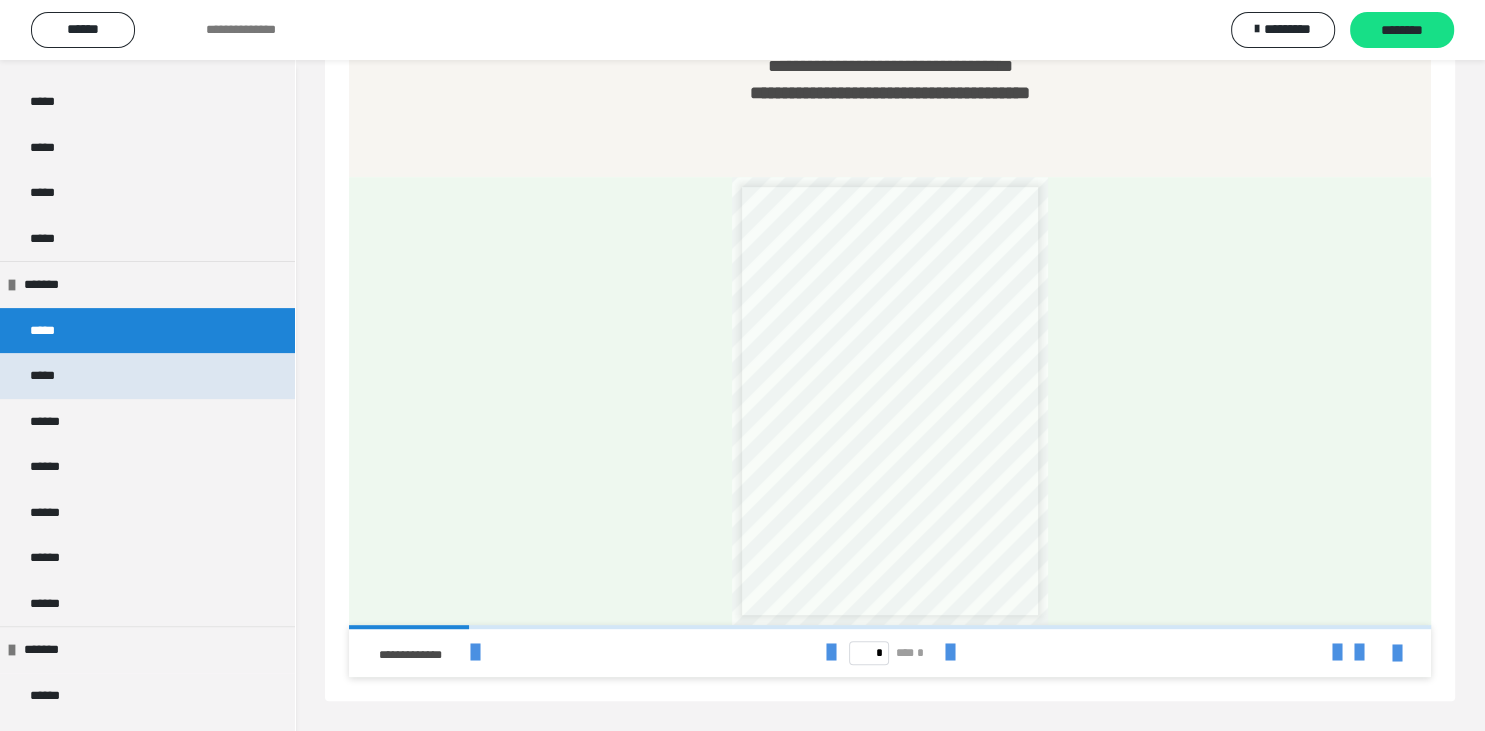 click on "*****" at bounding box center (147, 376) 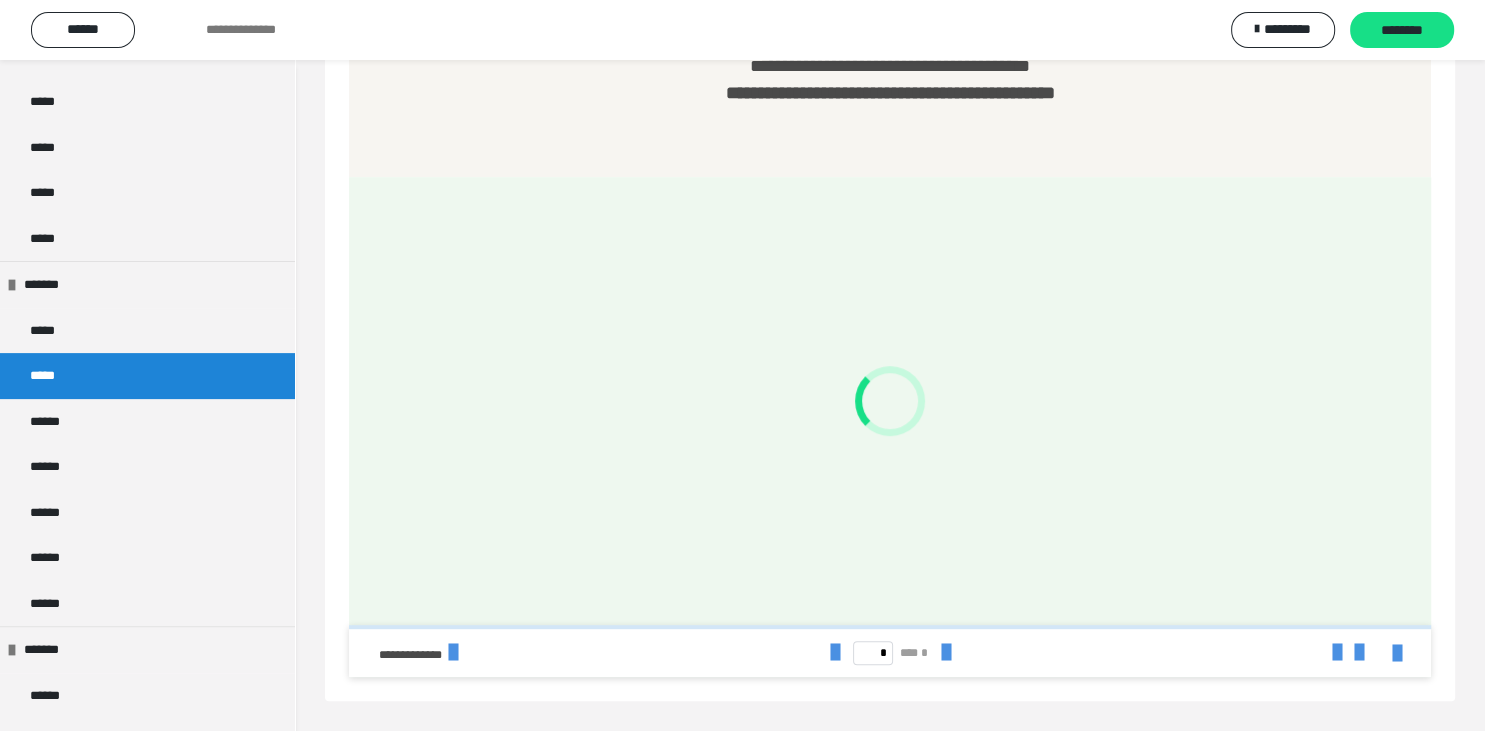 scroll, scrollTop: 880, scrollLeft: 0, axis: vertical 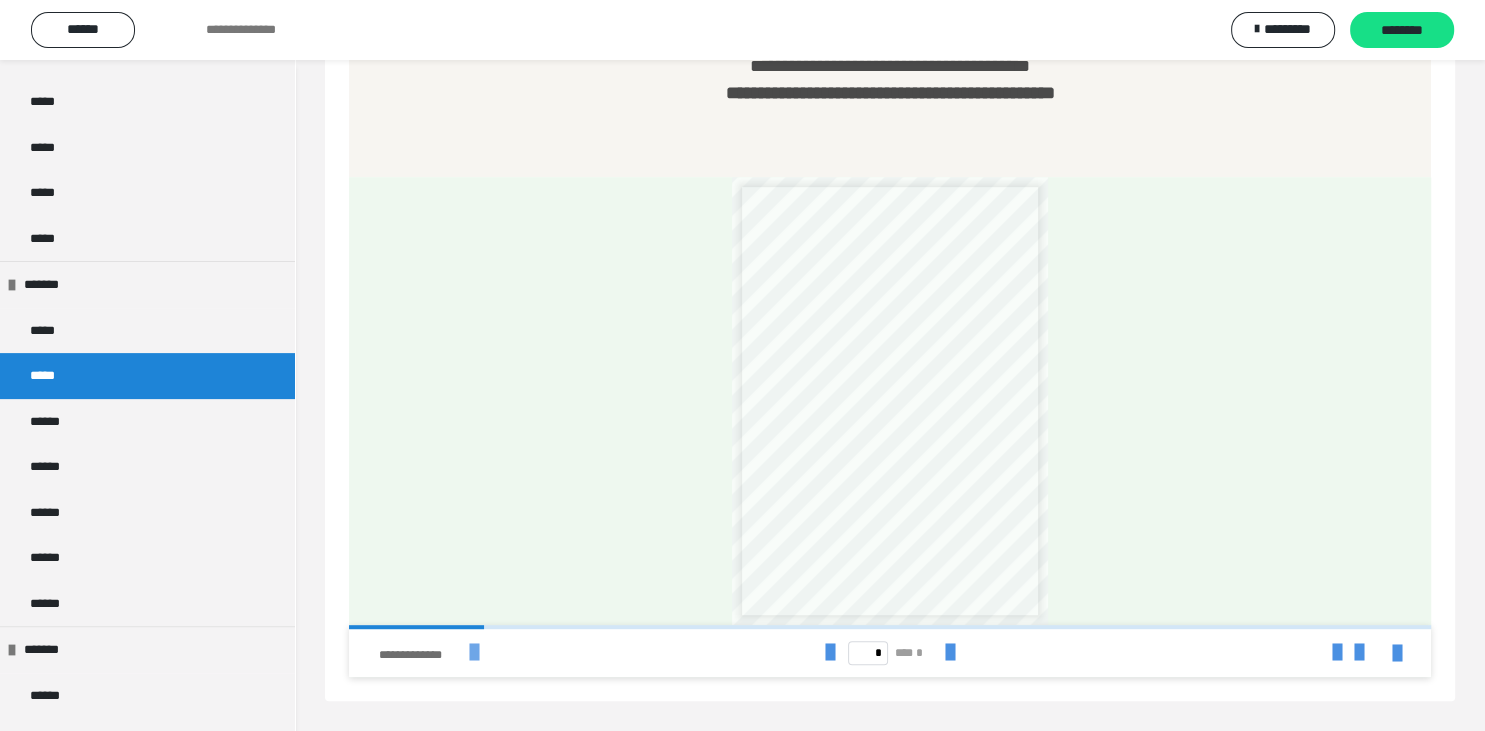 click at bounding box center (474, 653) 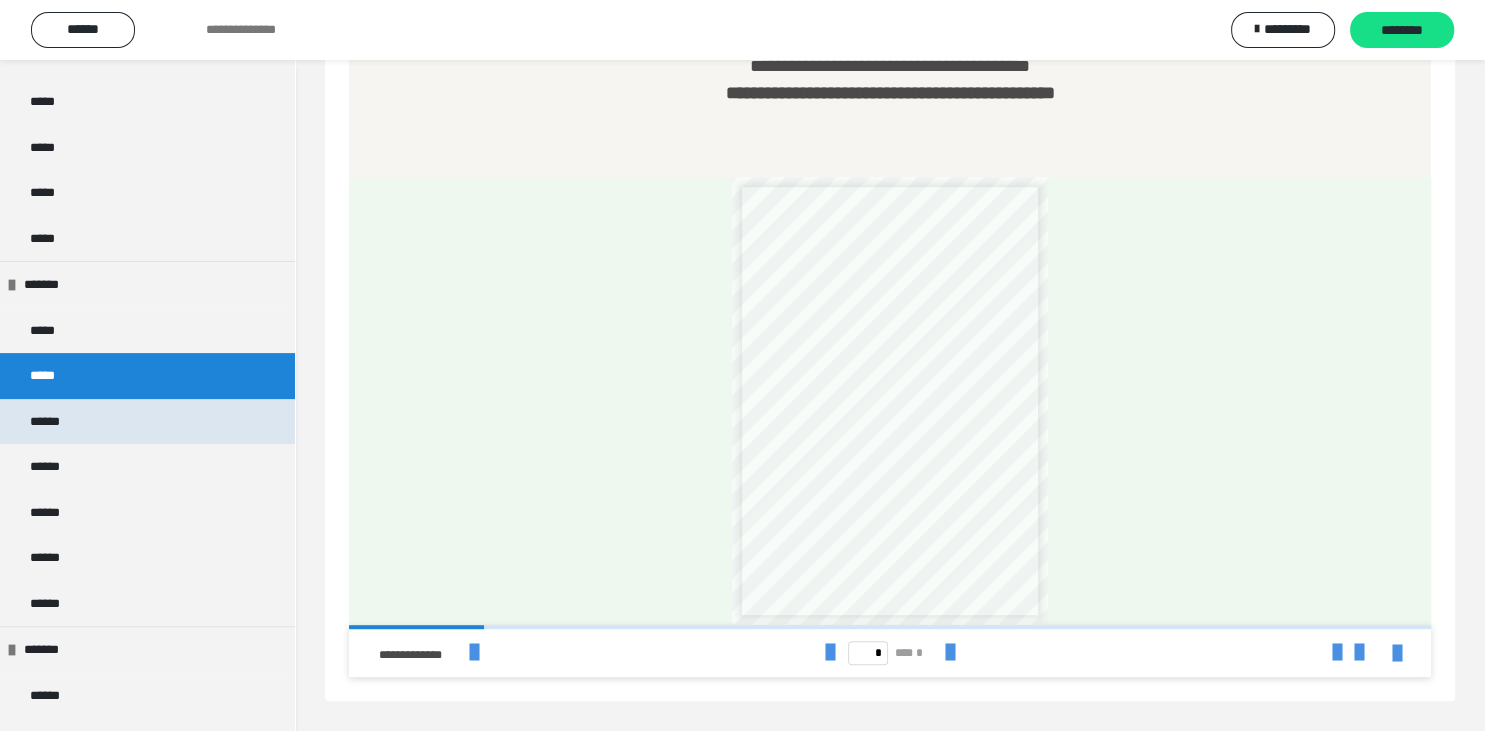click on "******" at bounding box center [50, 422] 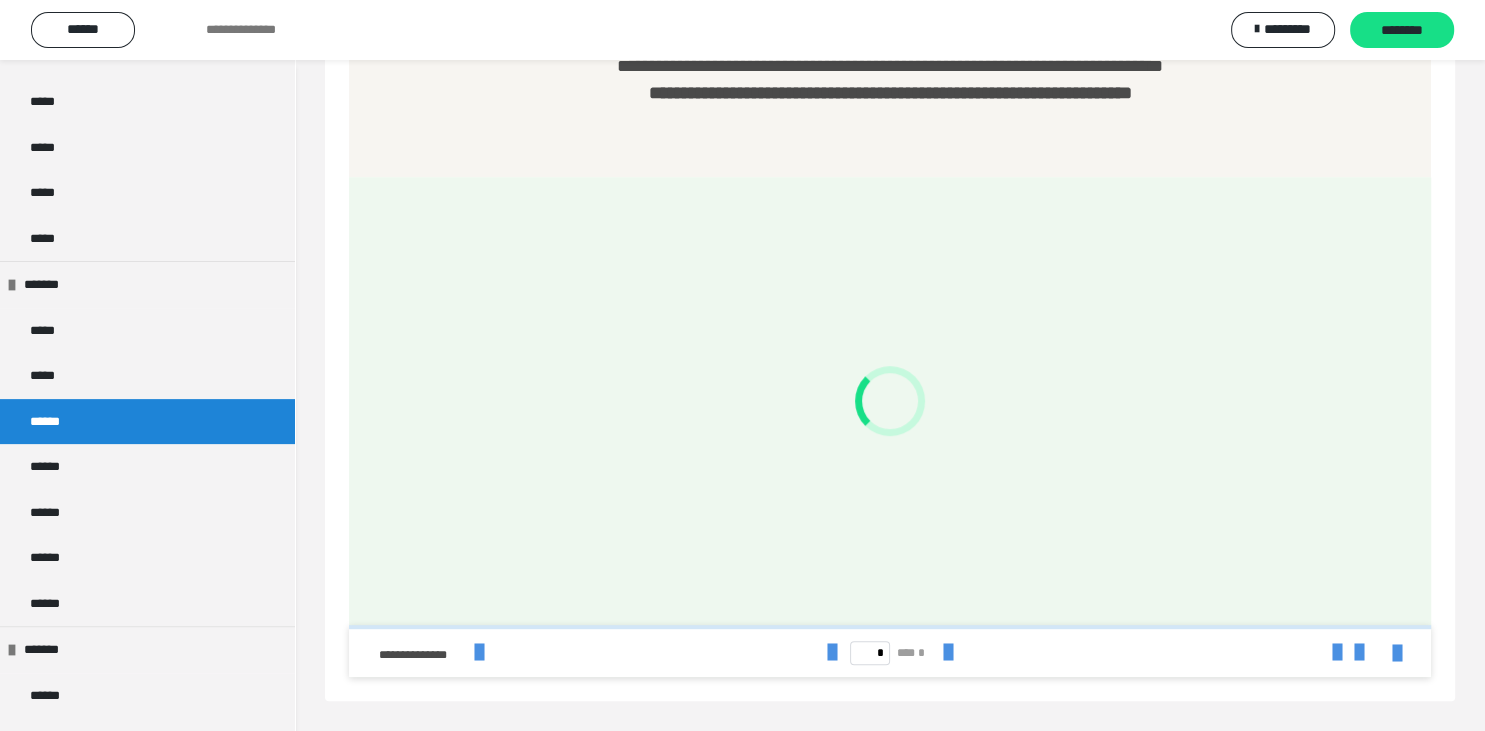 scroll, scrollTop: 852, scrollLeft: 0, axis: vertical 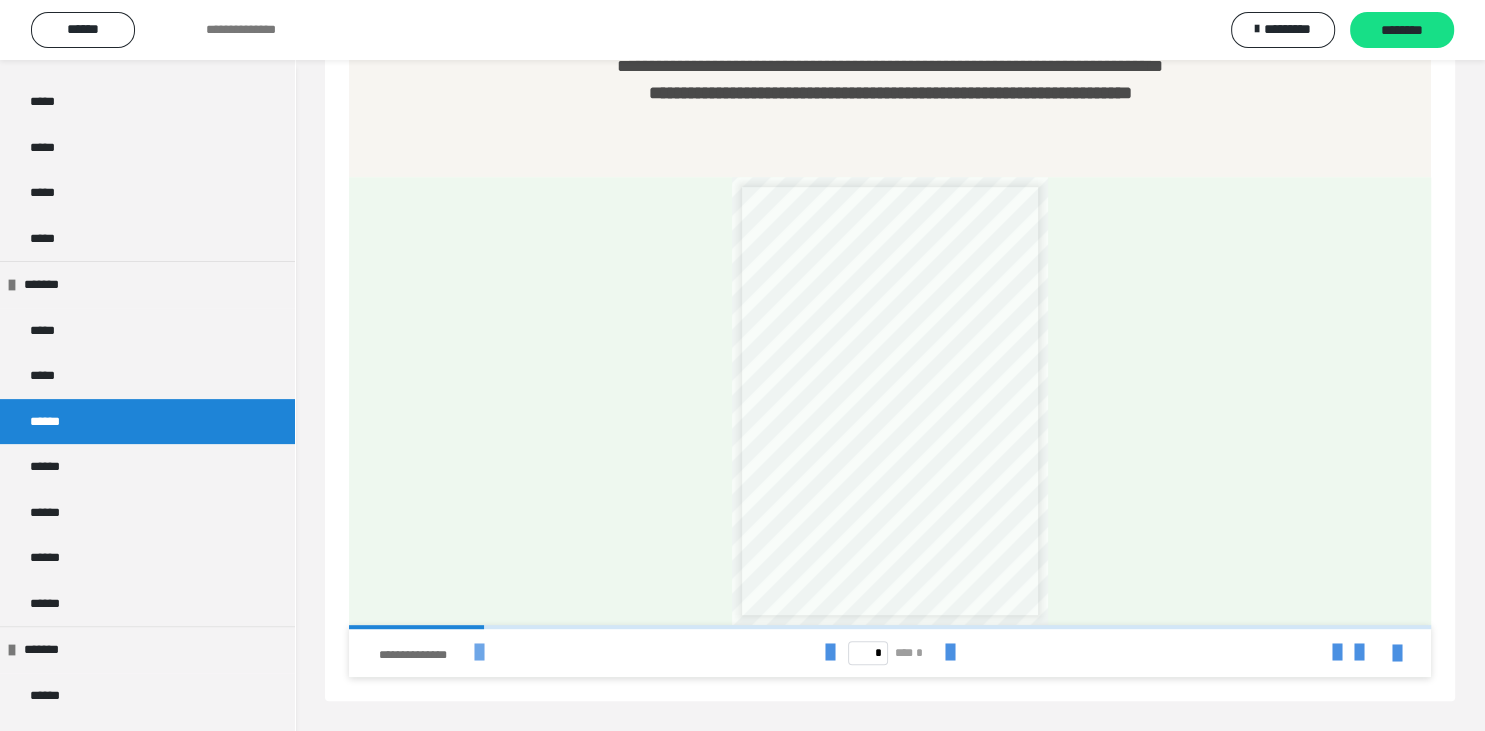 click at bounding box center [479, 653] 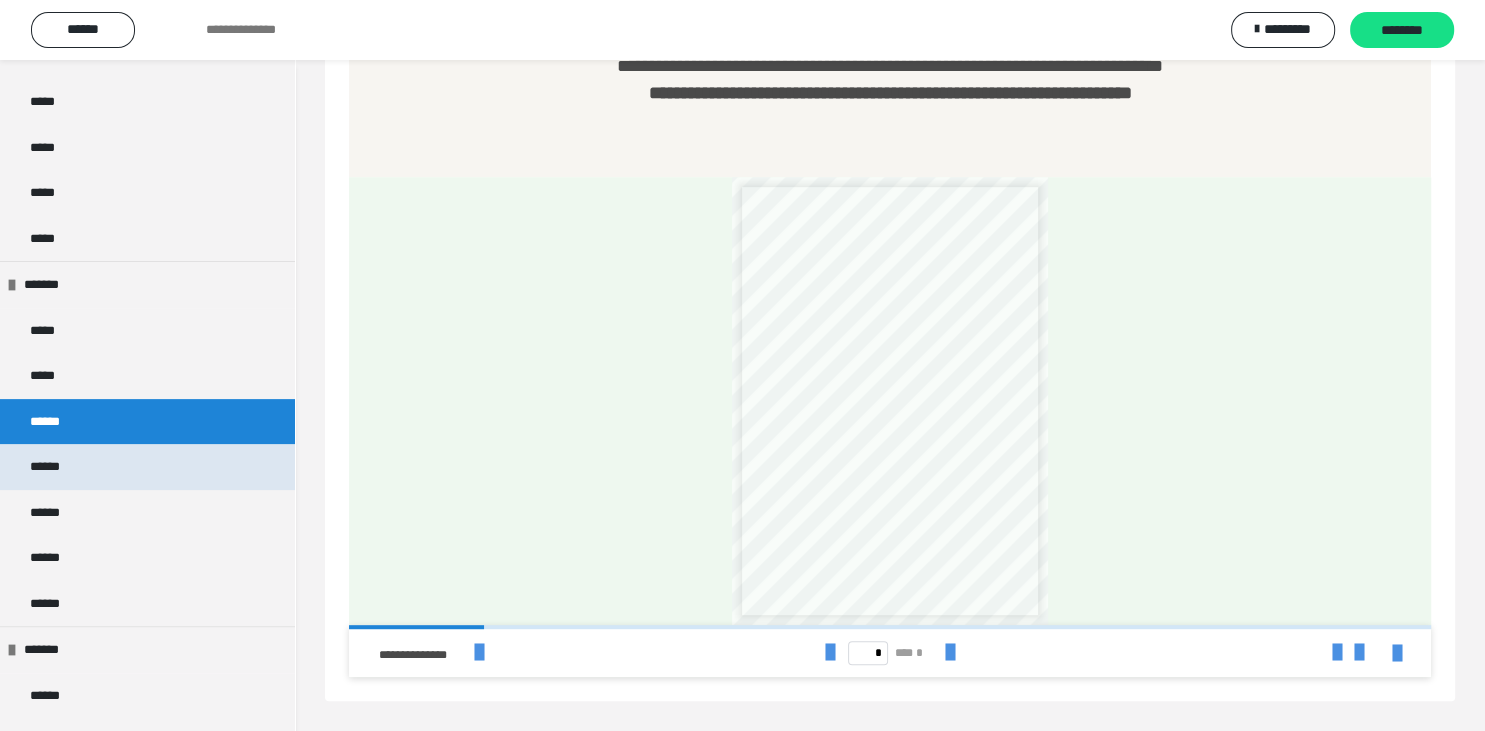 click on "******" at bounding box center (48, 467) 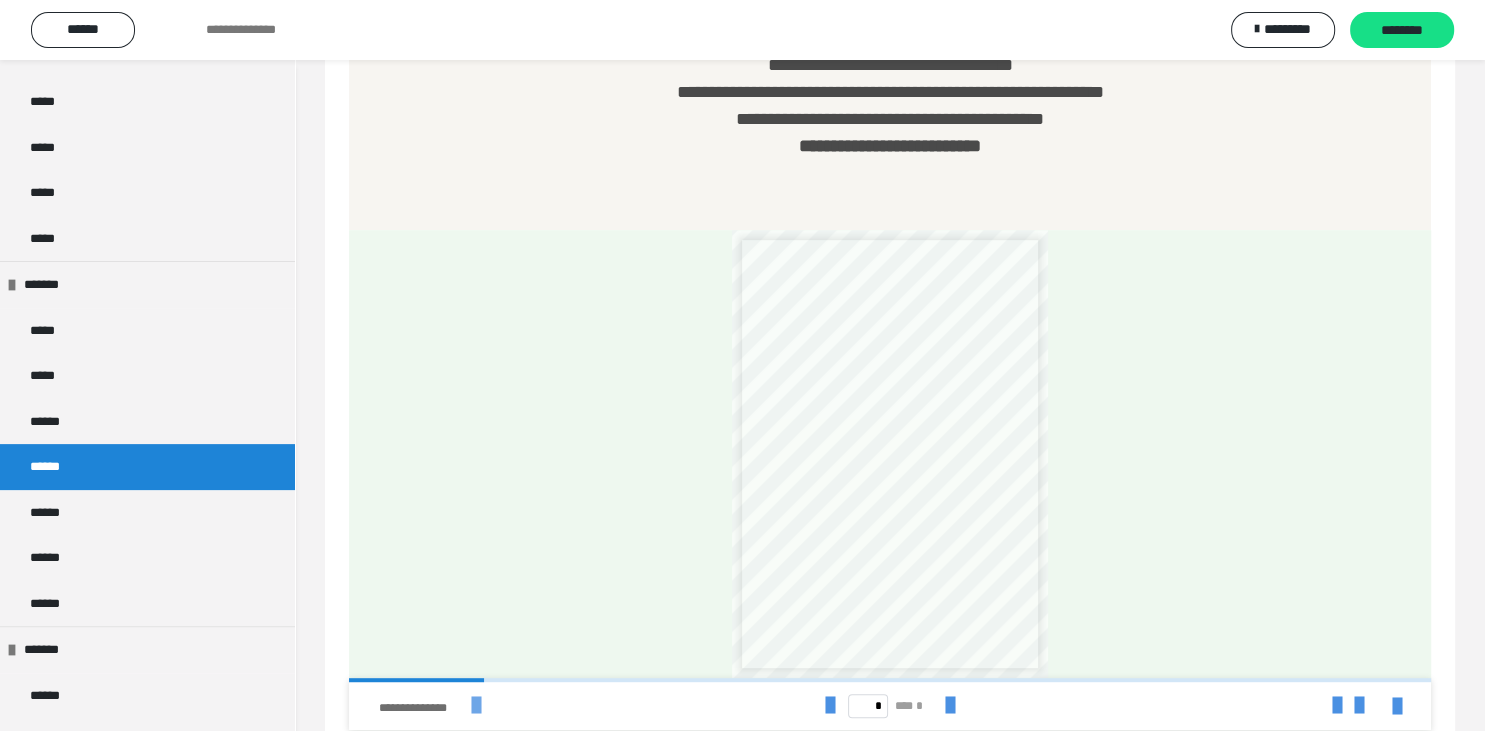 click at bounding box center [476, 706] 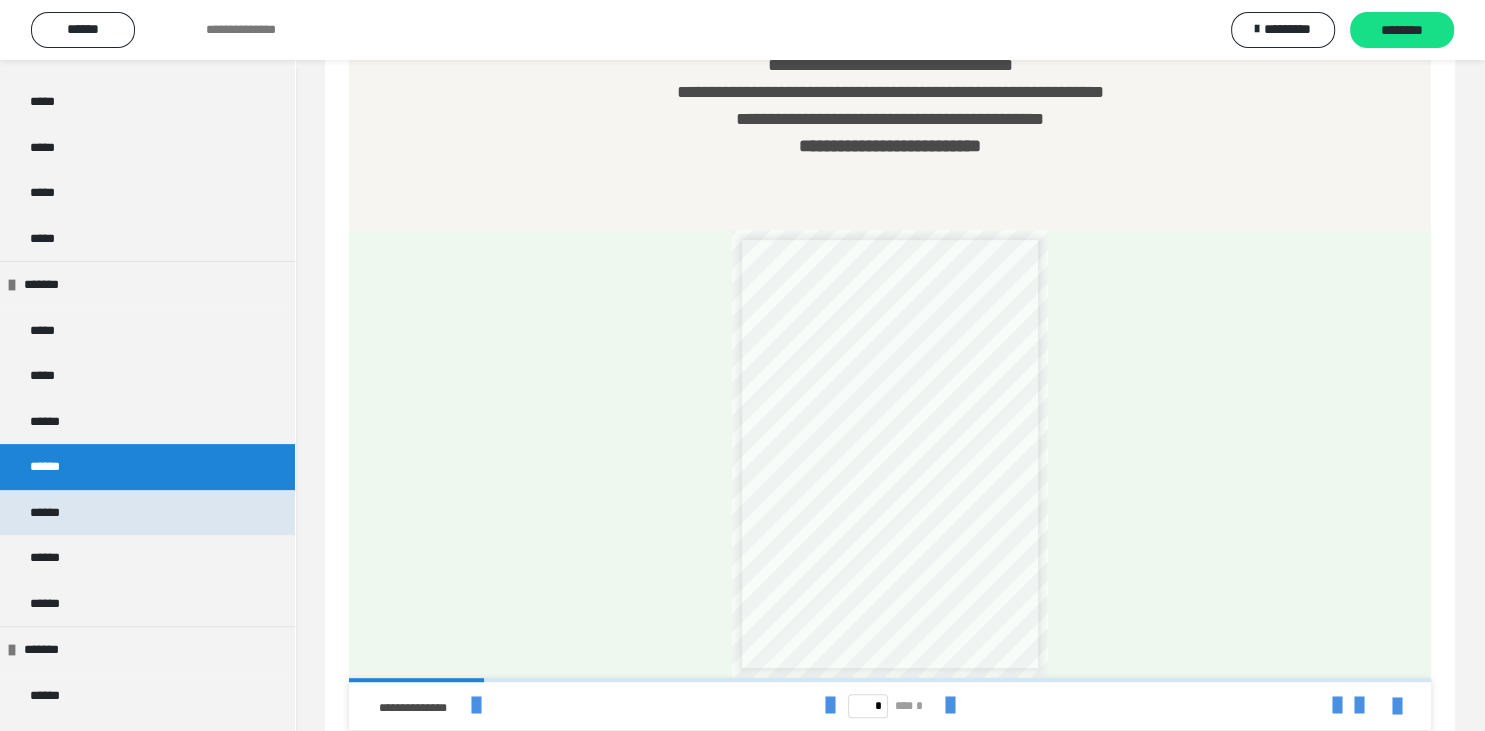 click on "******" at bounding box center [49, 513] 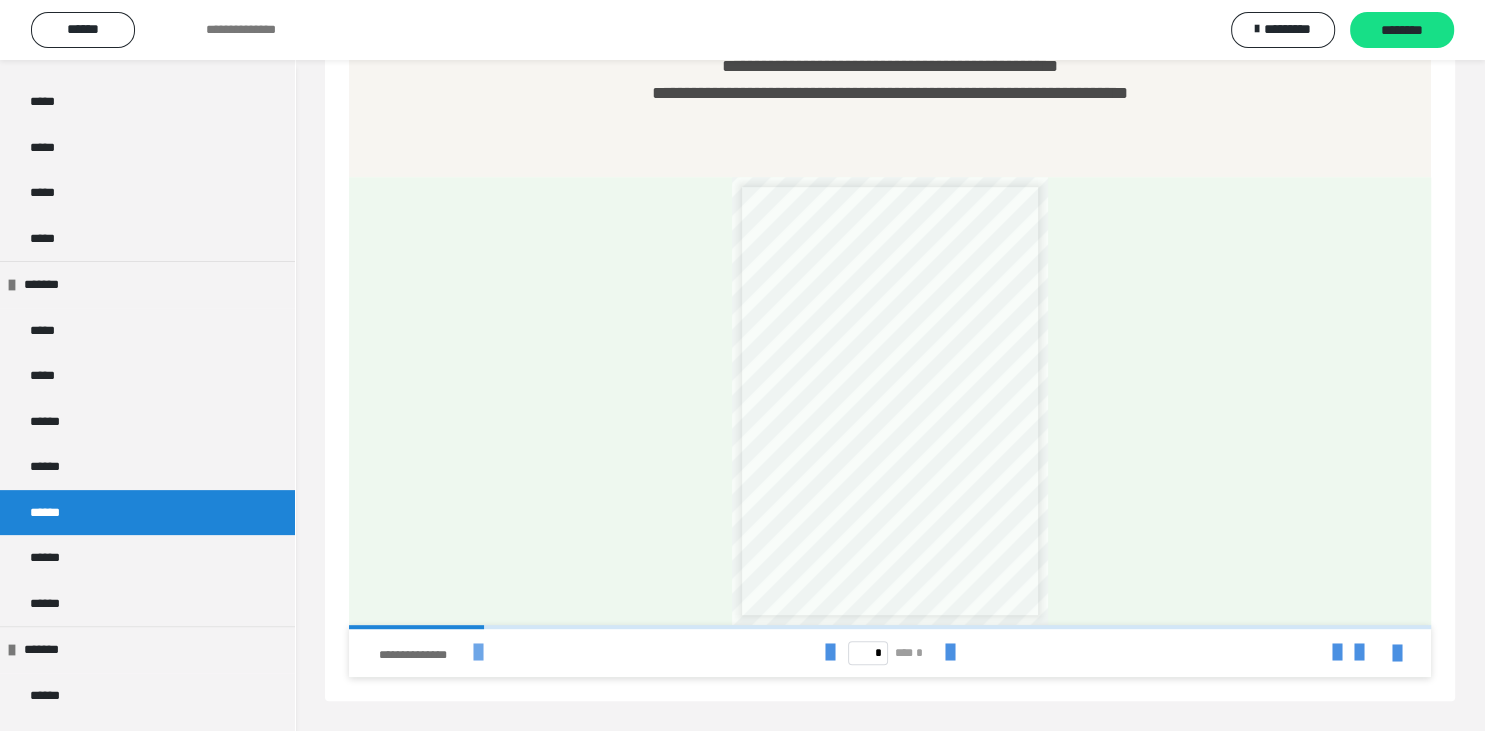 click at bounding box center [478, 653] 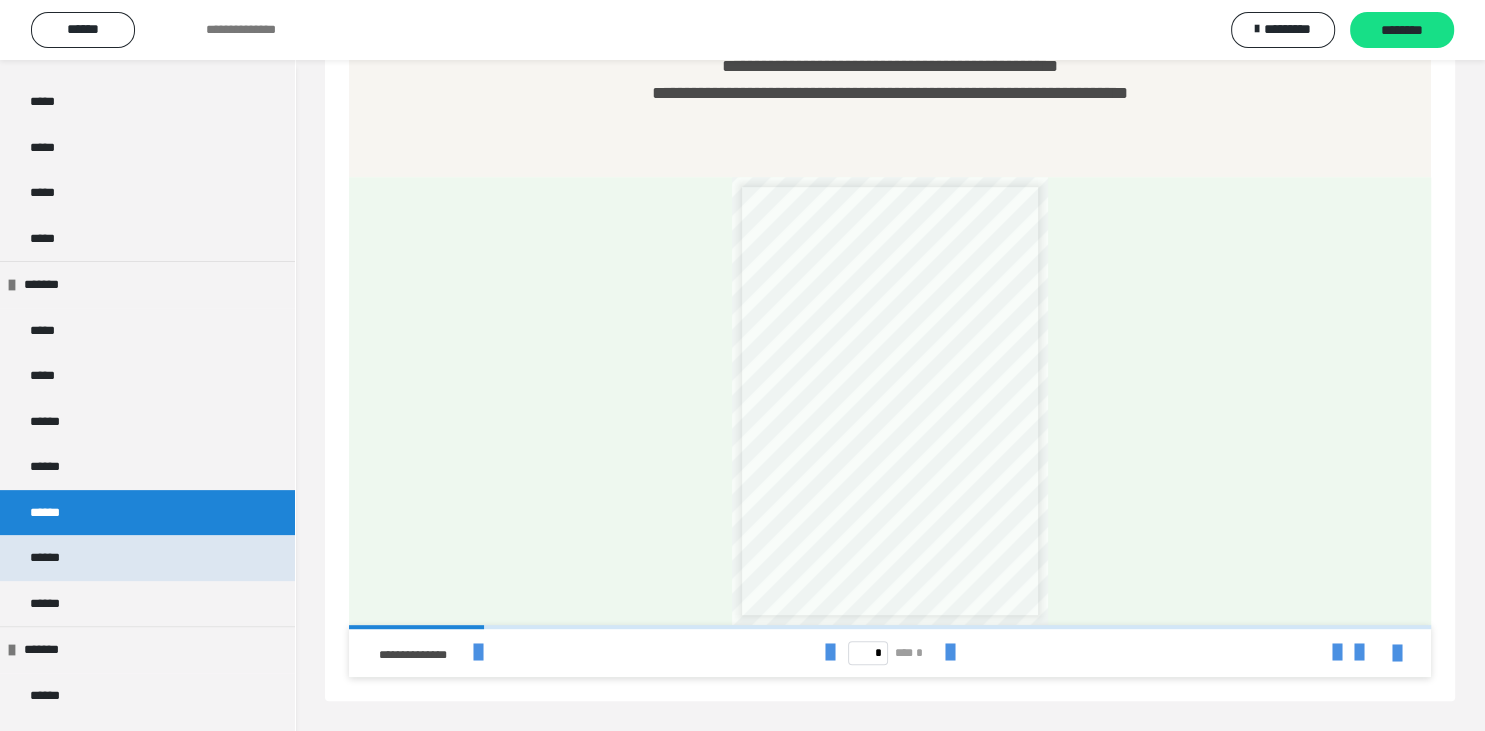 click on "******" at bounding box center (49, 558) 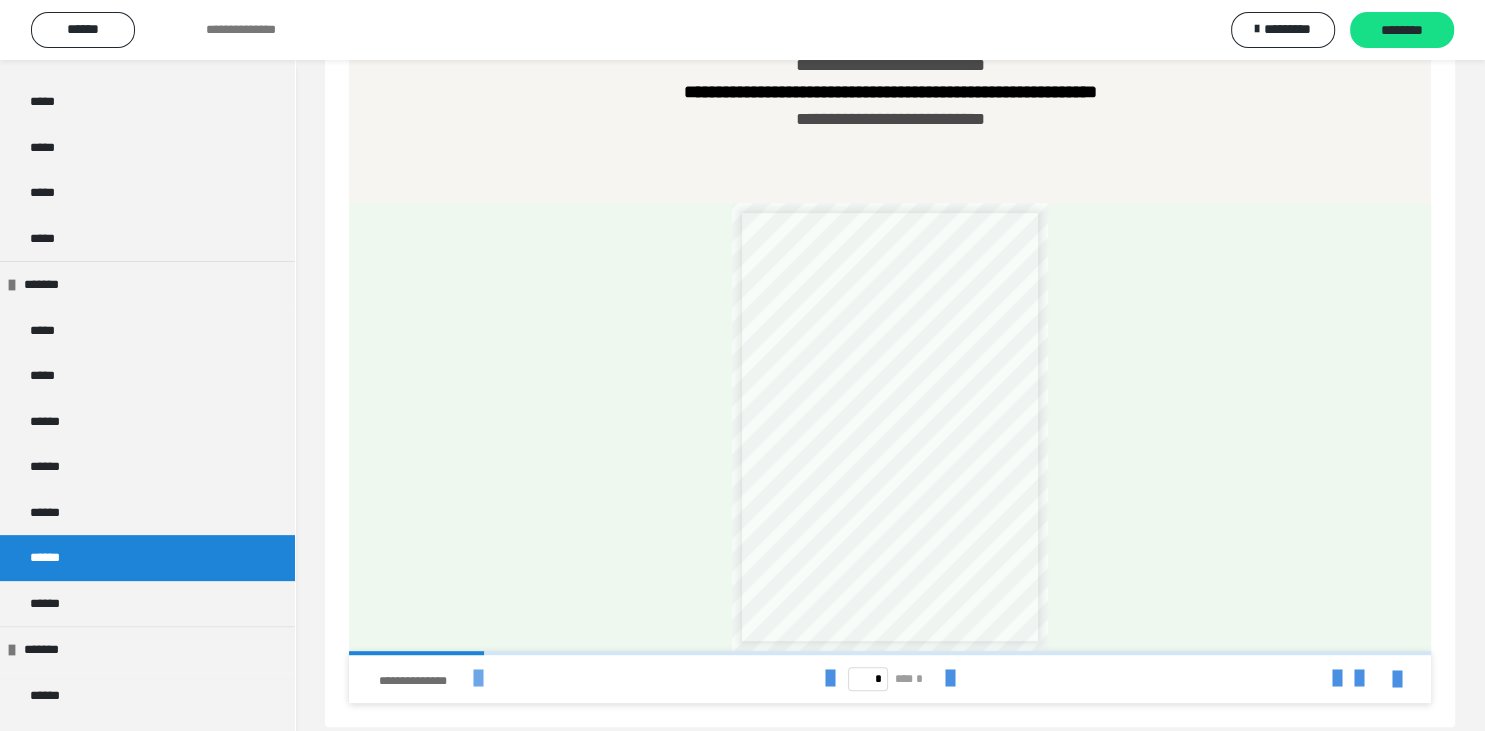 click at bounding box center [478, 679] 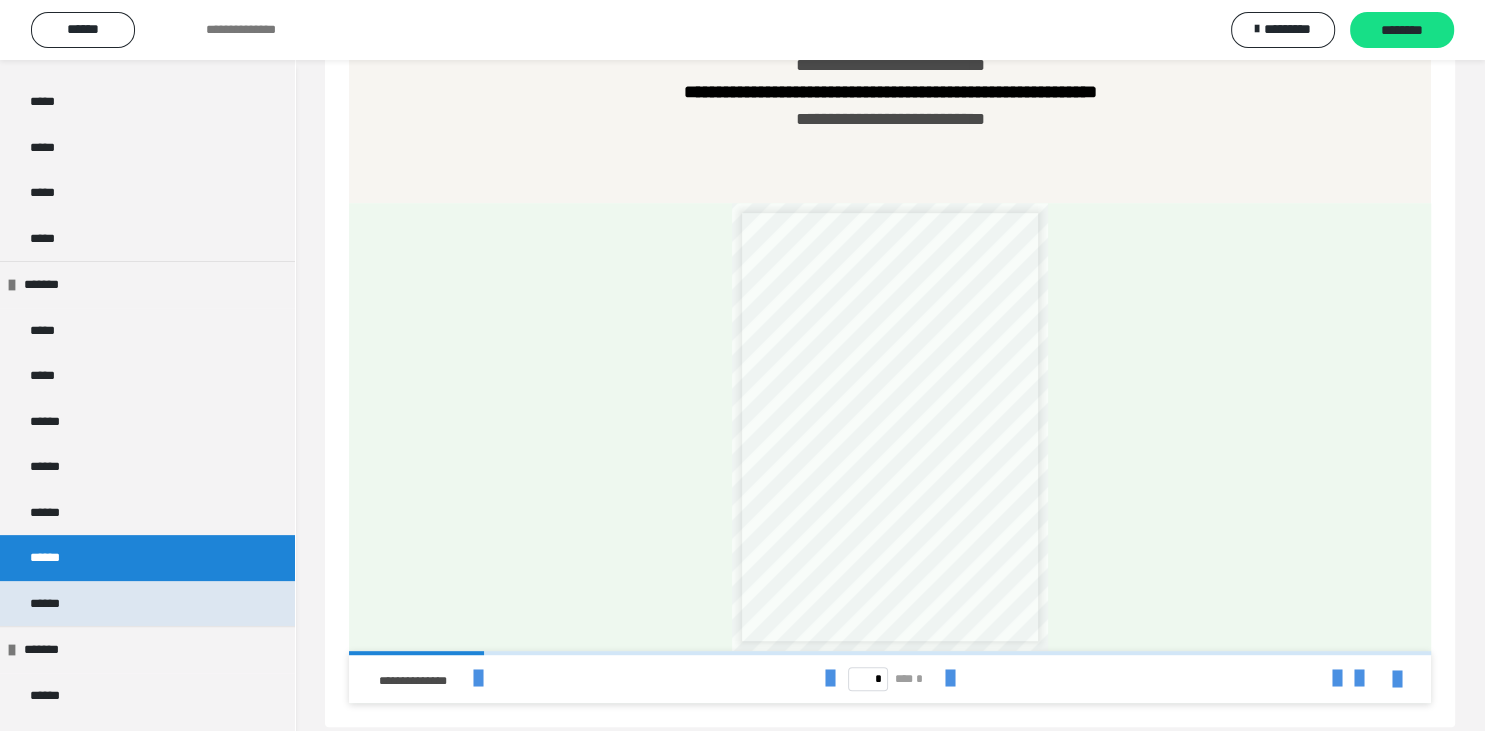 click on "******" at bounding box center [147, 604] 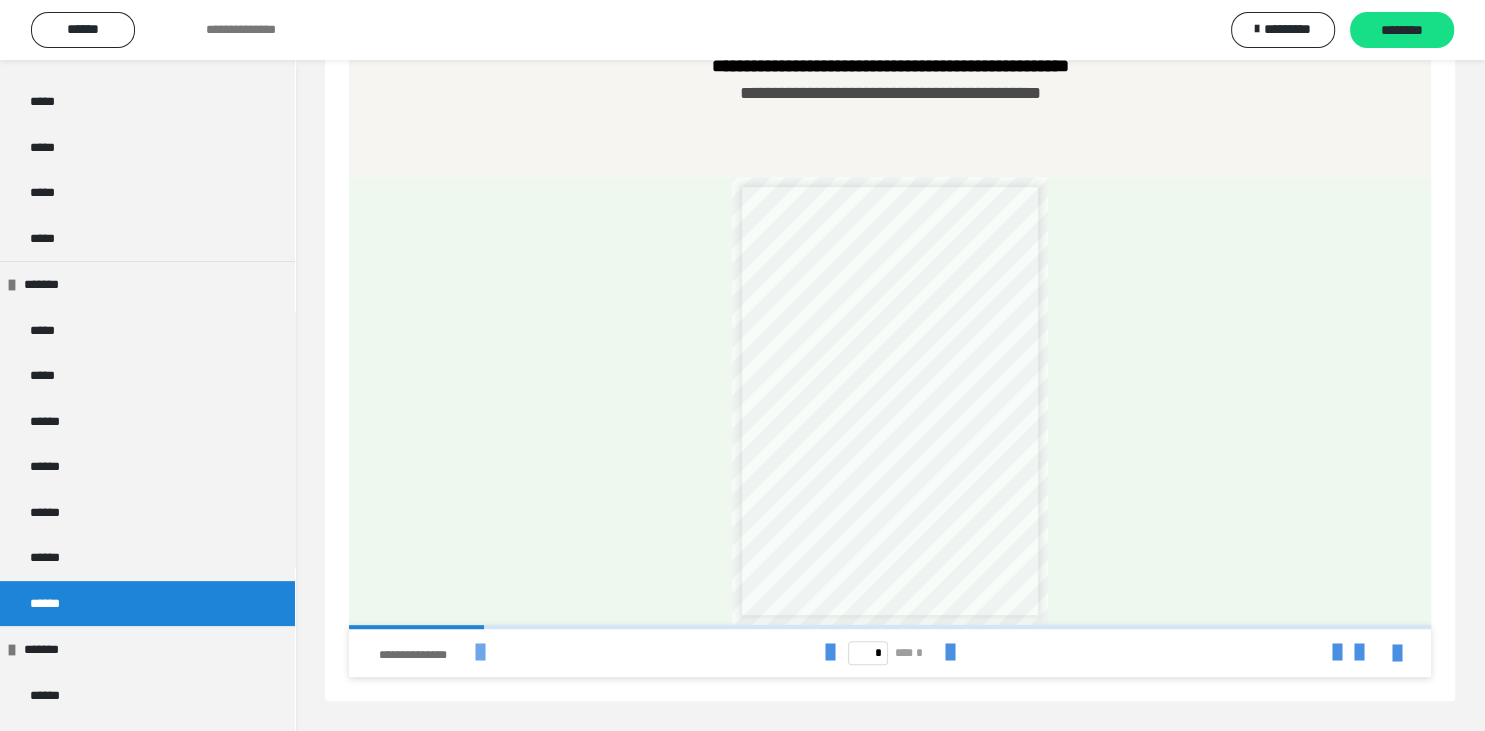 click at bounding box center [479, 653] 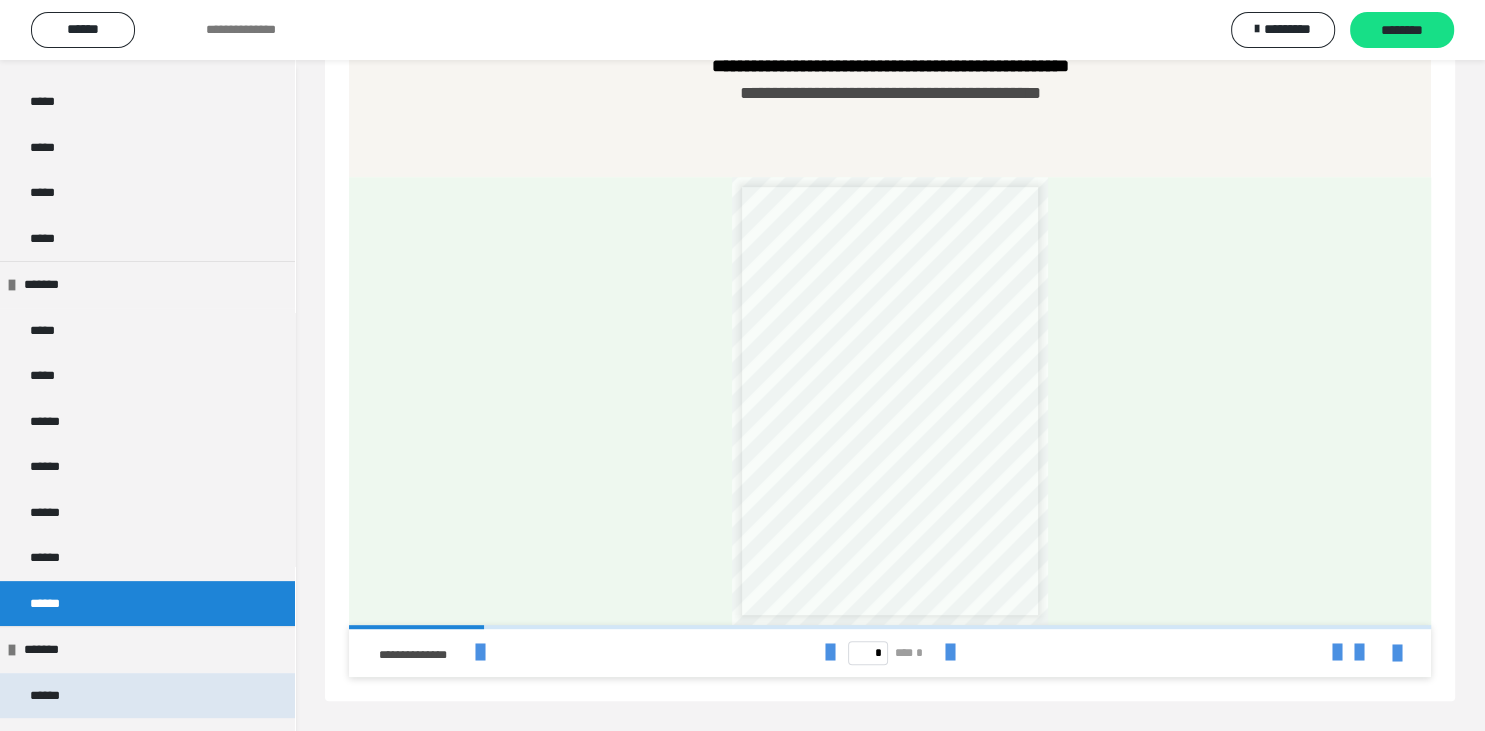click on "******" at bounding box center (147, 696) 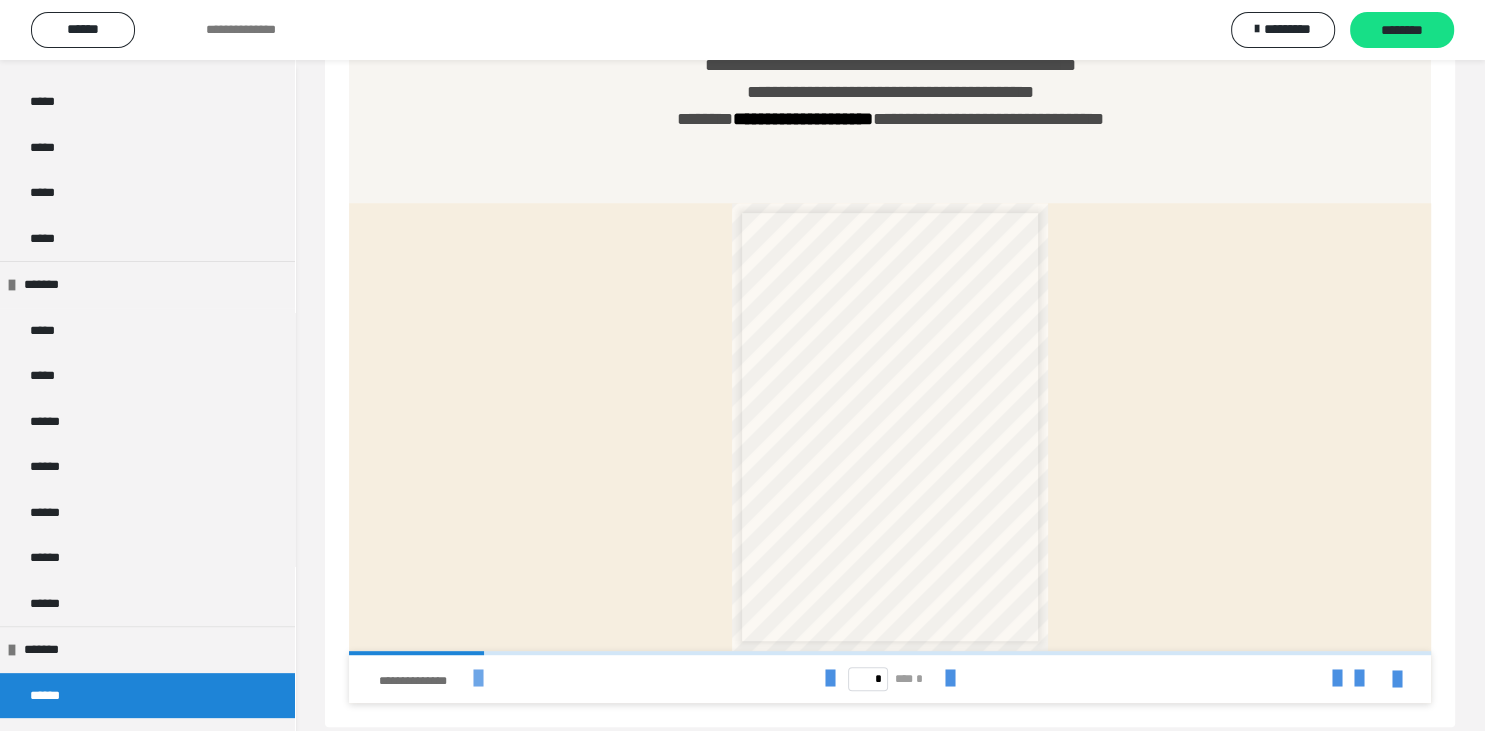 click at bounding box center [478, 679] 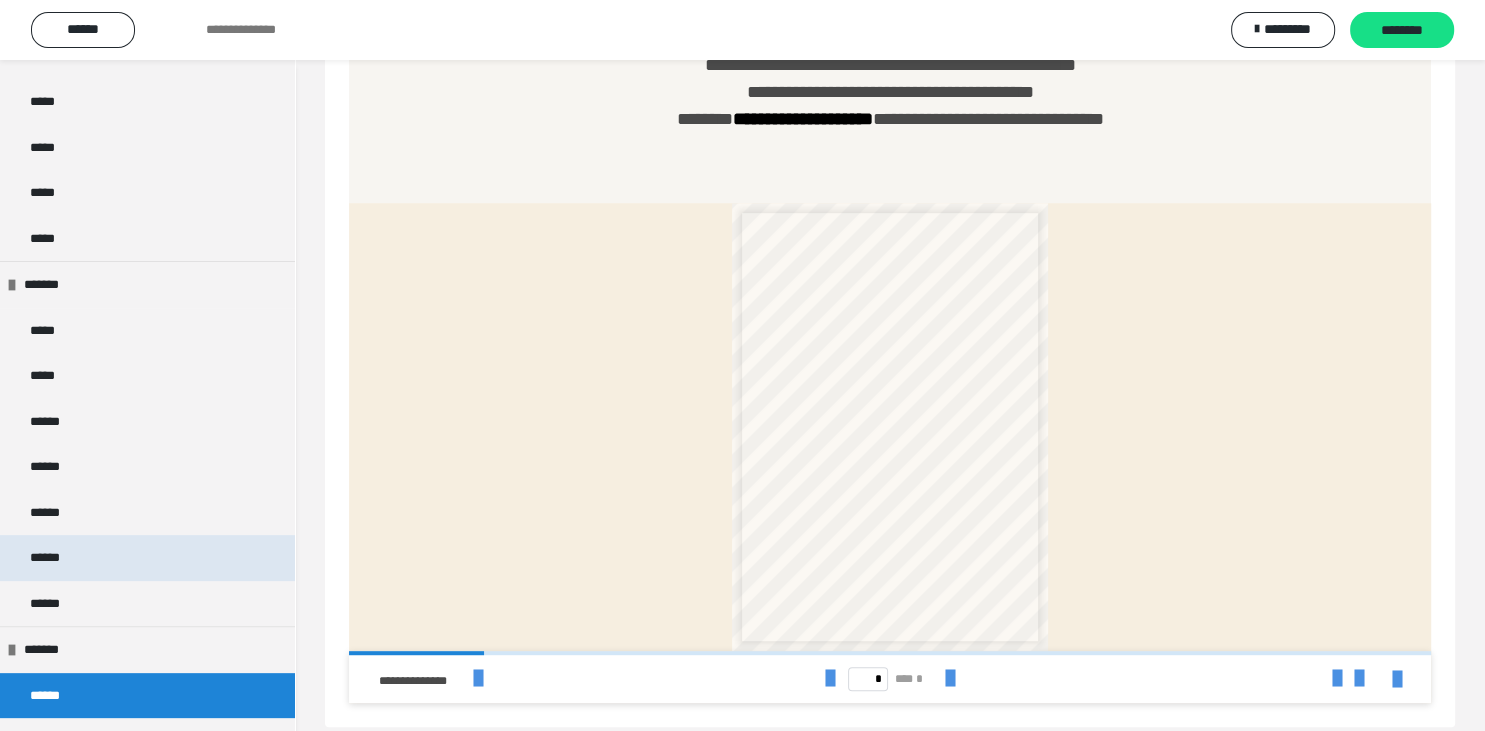 scroll, scrollTop: 1210, scrollLeft: 0, axis: vertical 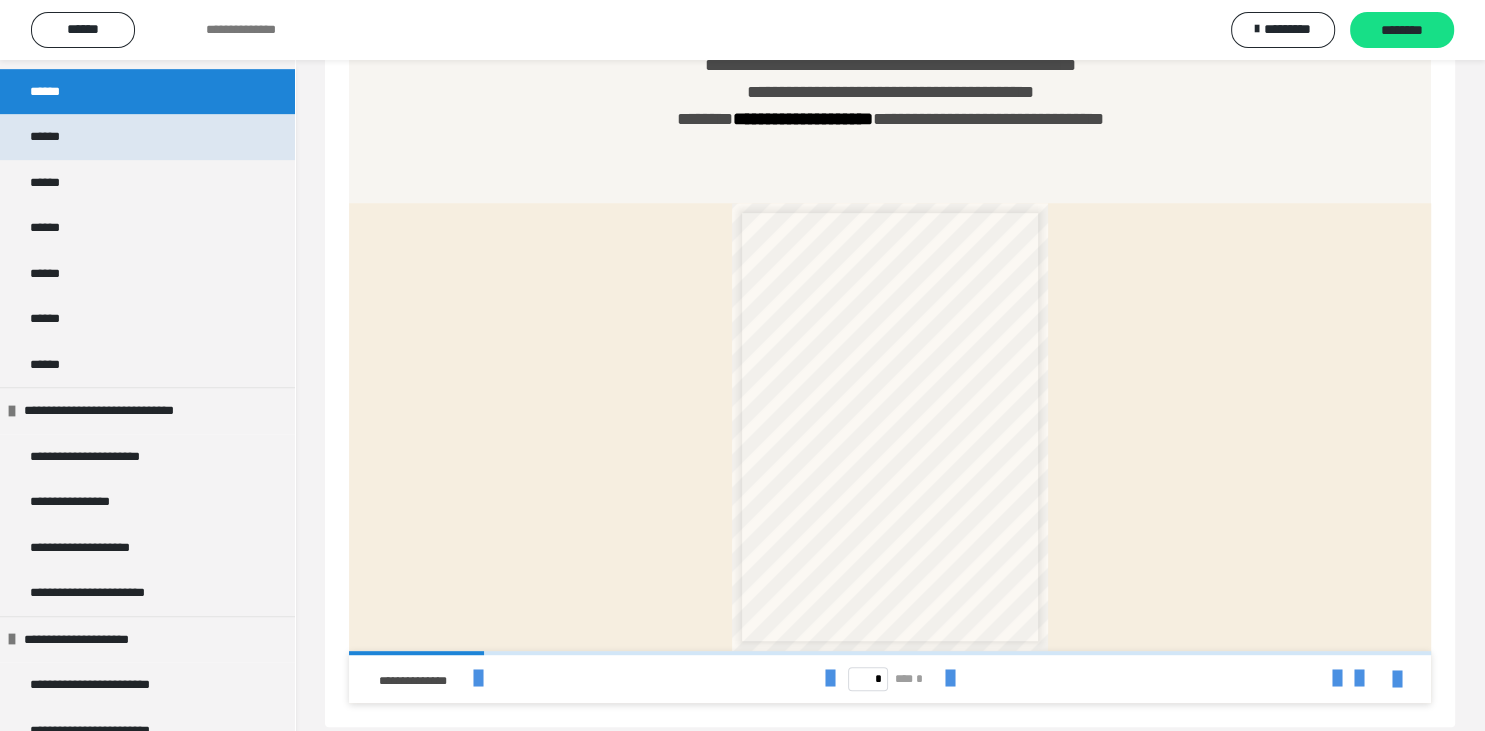 click on "******" at bounding box center [50, 137] 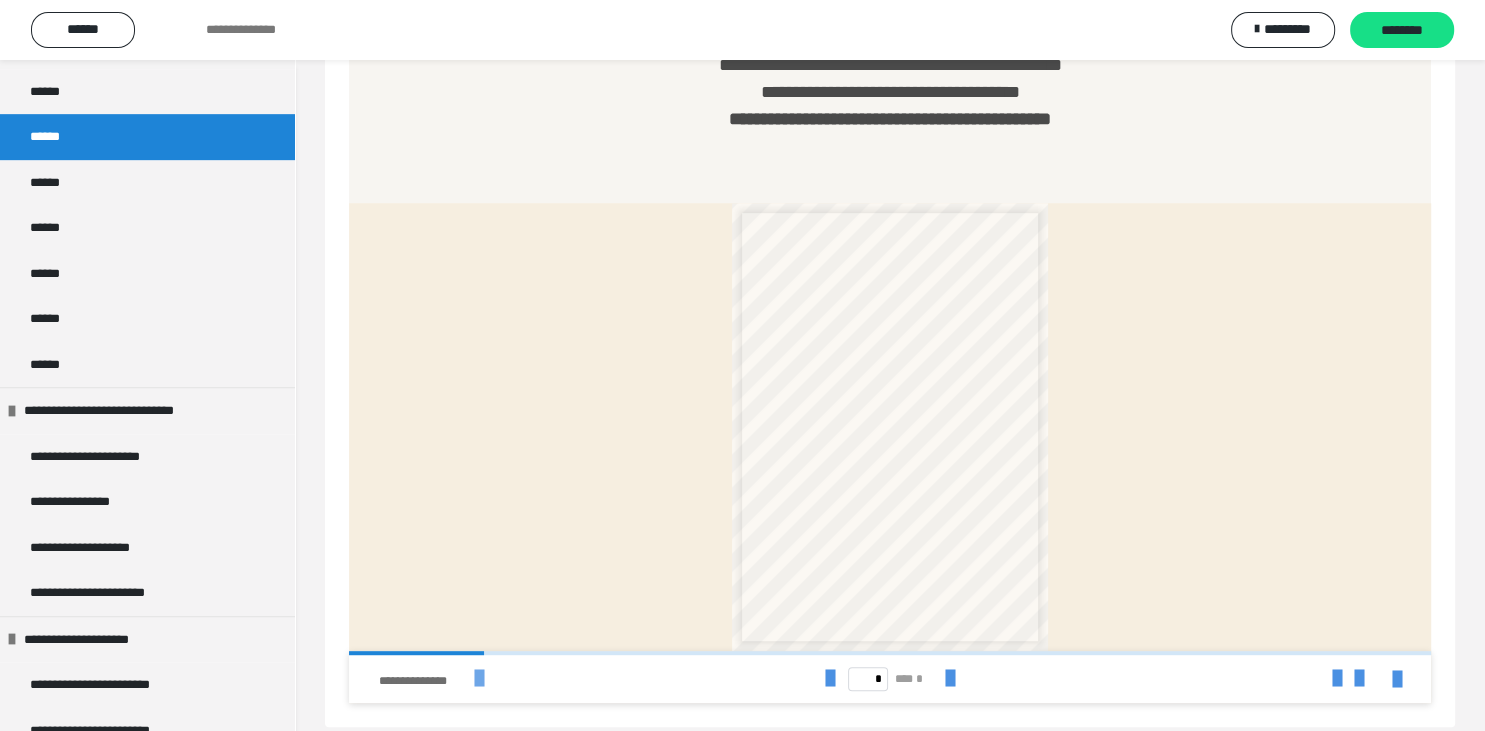 click at bounding box center (479, 679) 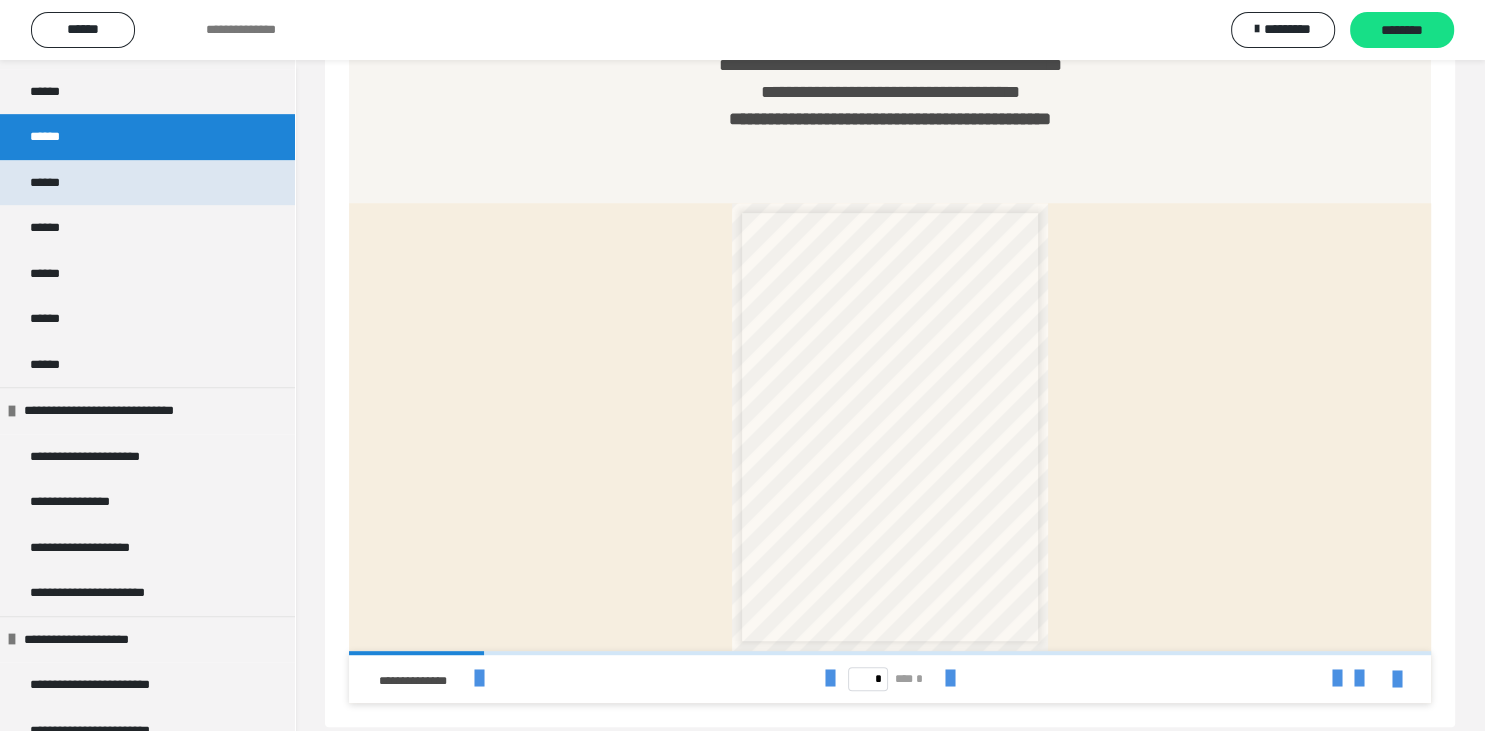 click on "******" at bounding box center [49, 183] 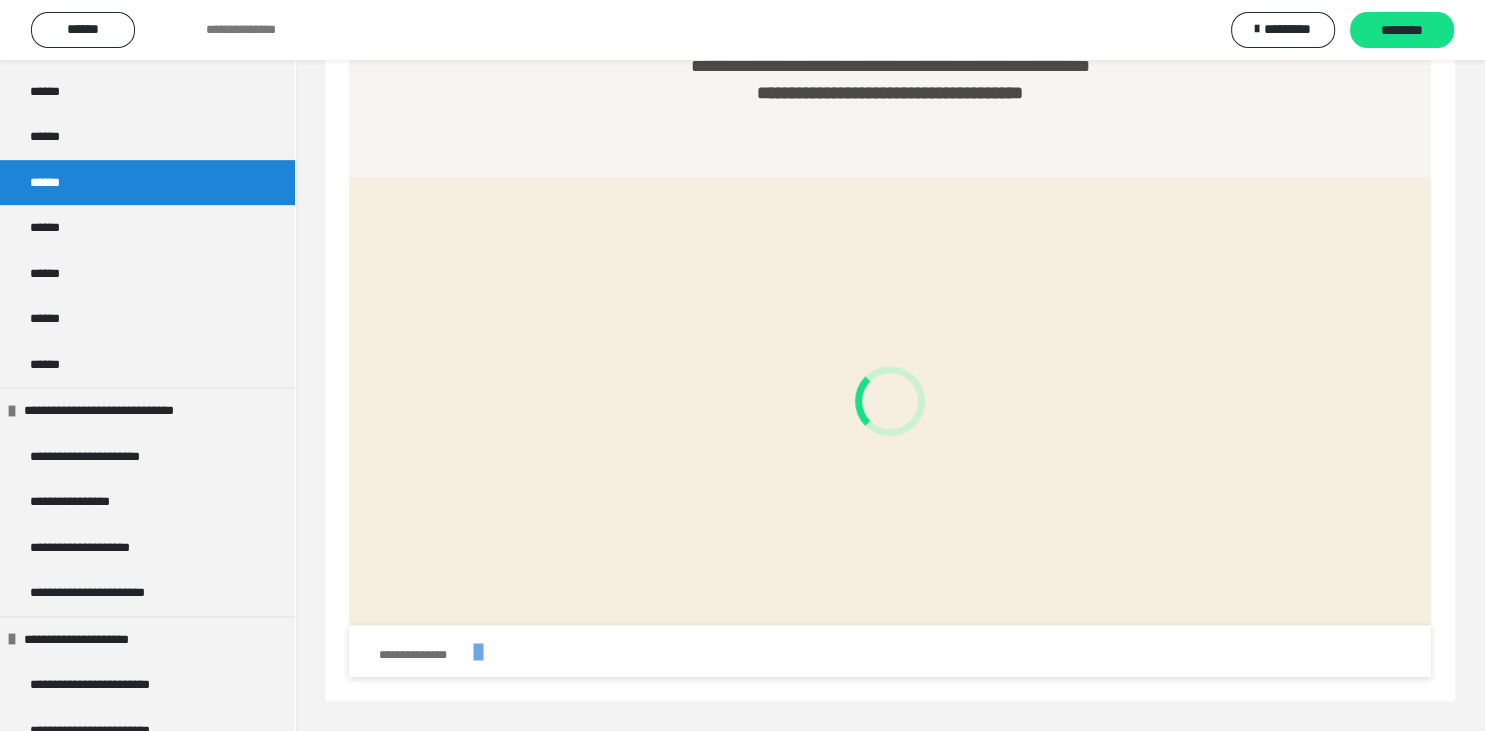 click at bounding box center [478, 653] 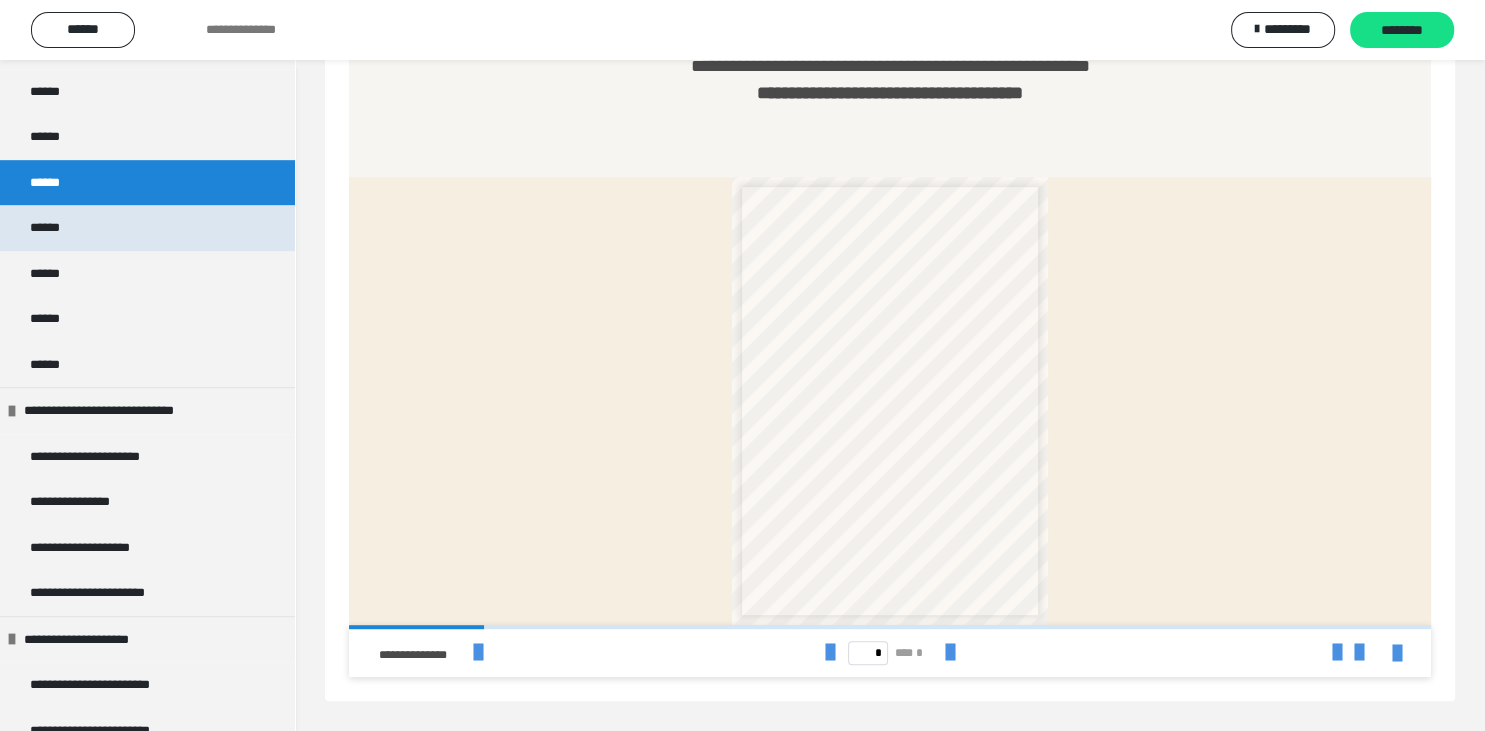 click on "******" at bounding box center [50, 228] 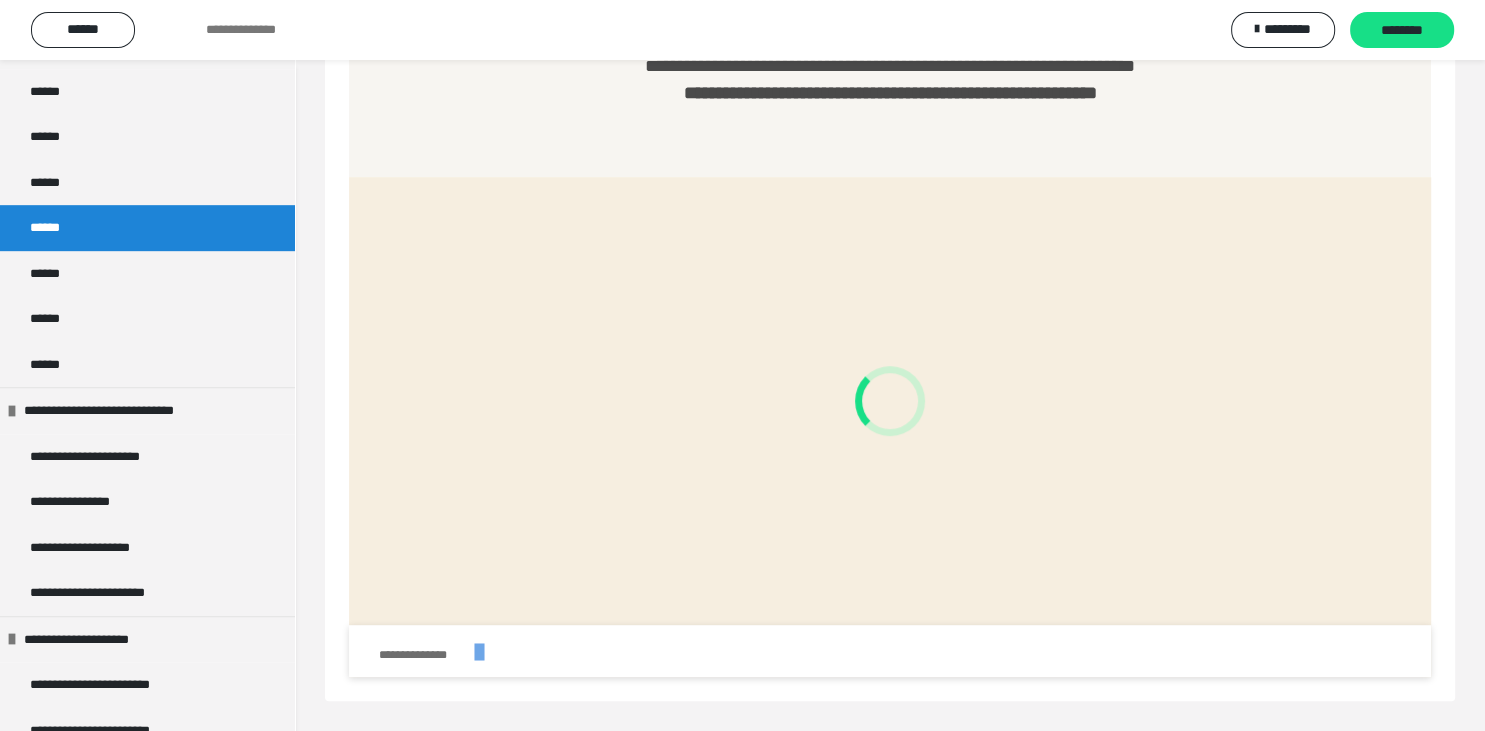 click at bounding box center [479, 653] 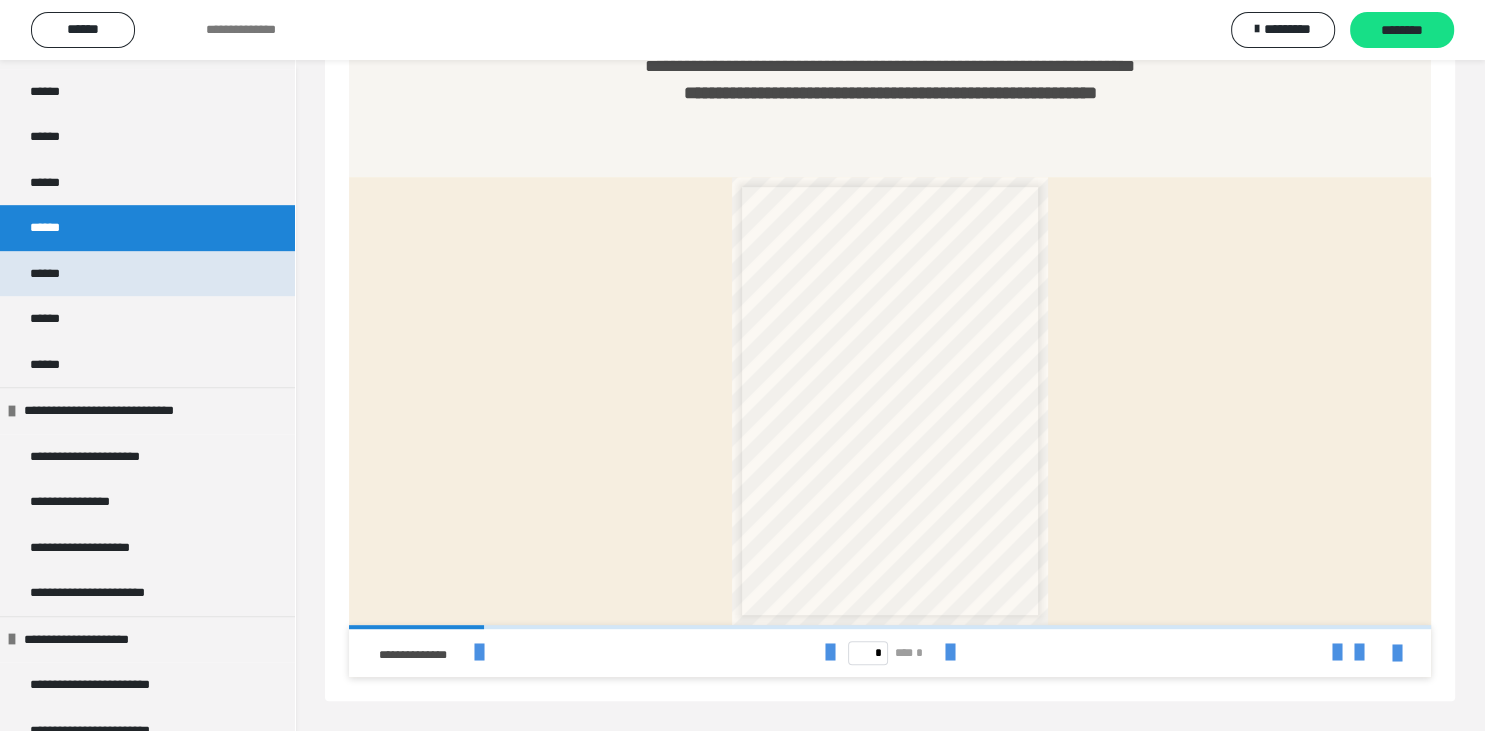 click on "******" at bounding box center [147, 274] 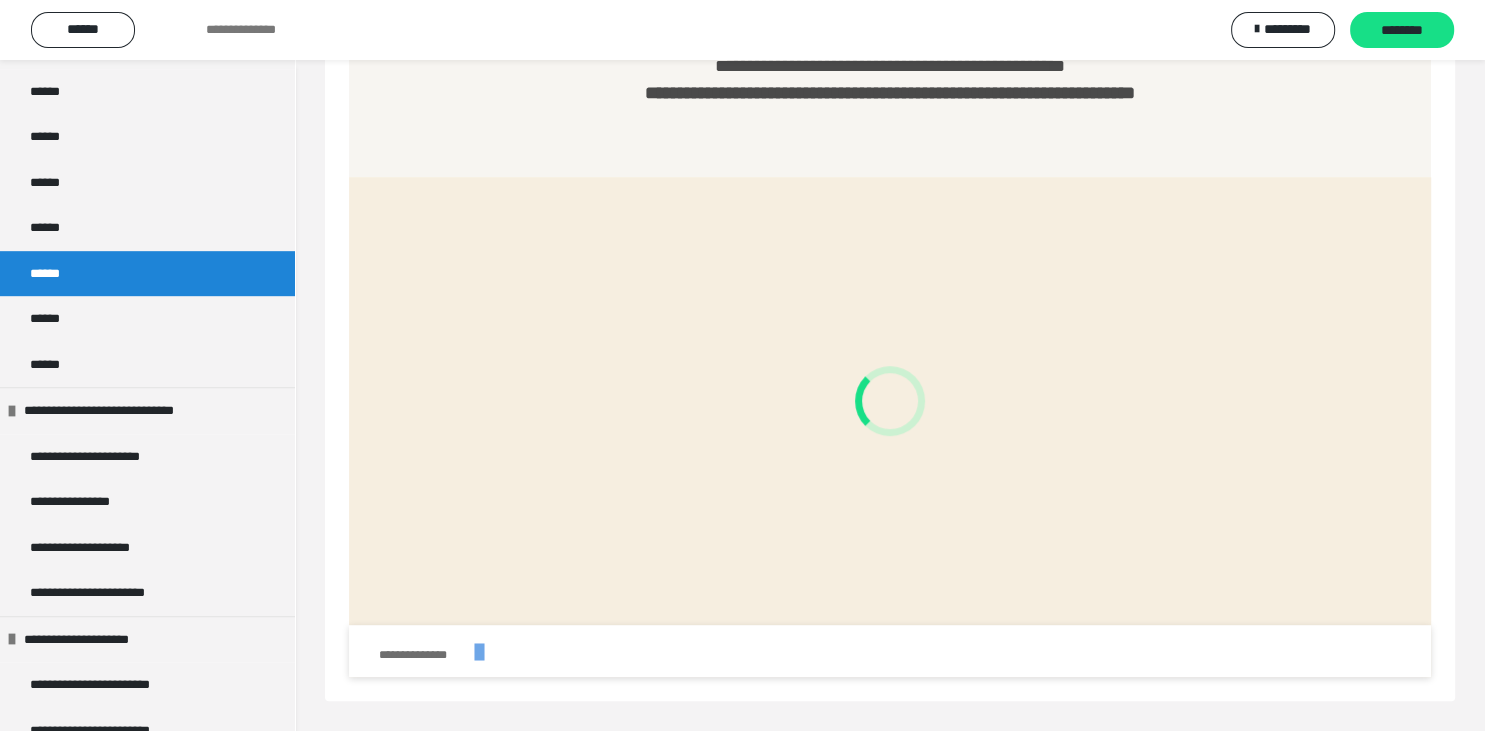 click at bounding box center (478, 653) 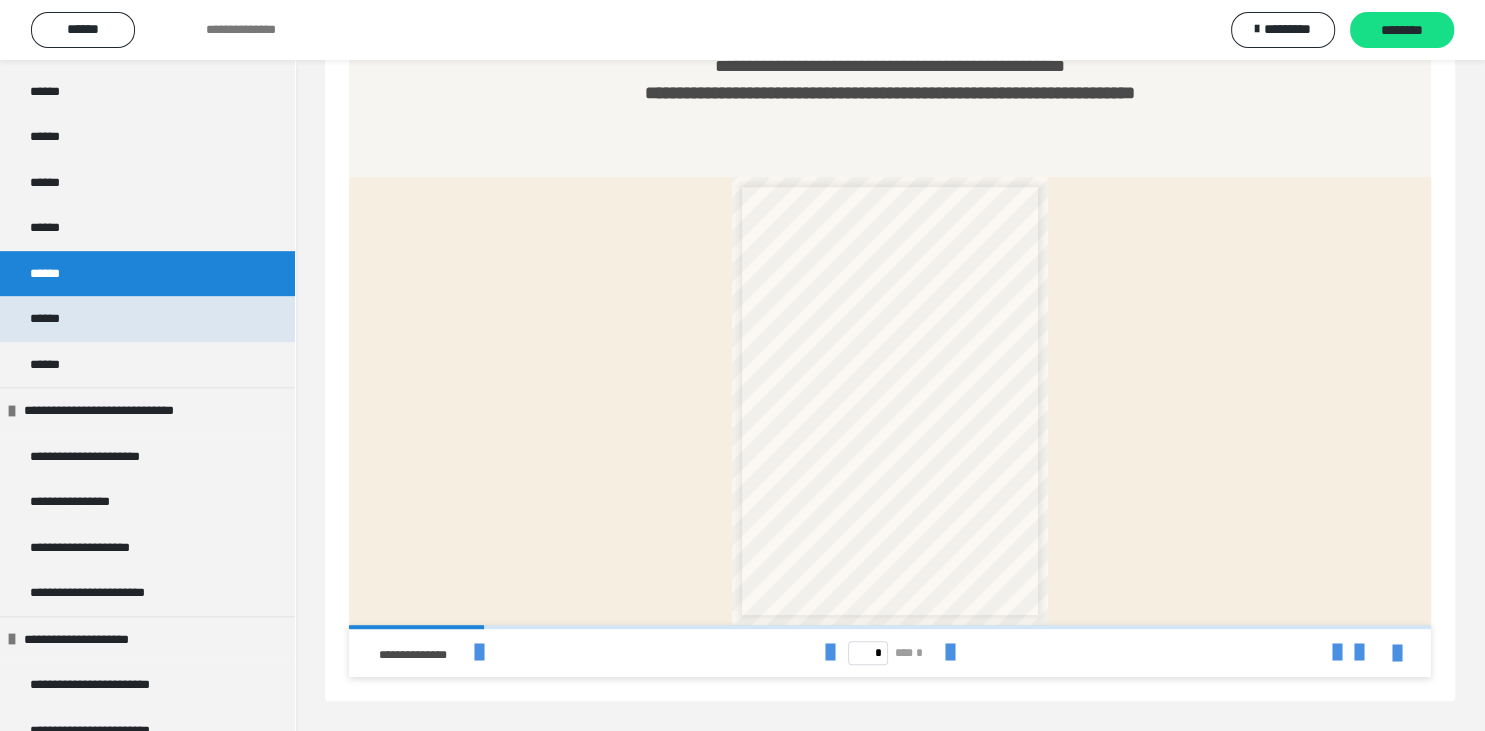 click on "******" at bounding box center (147, 319) 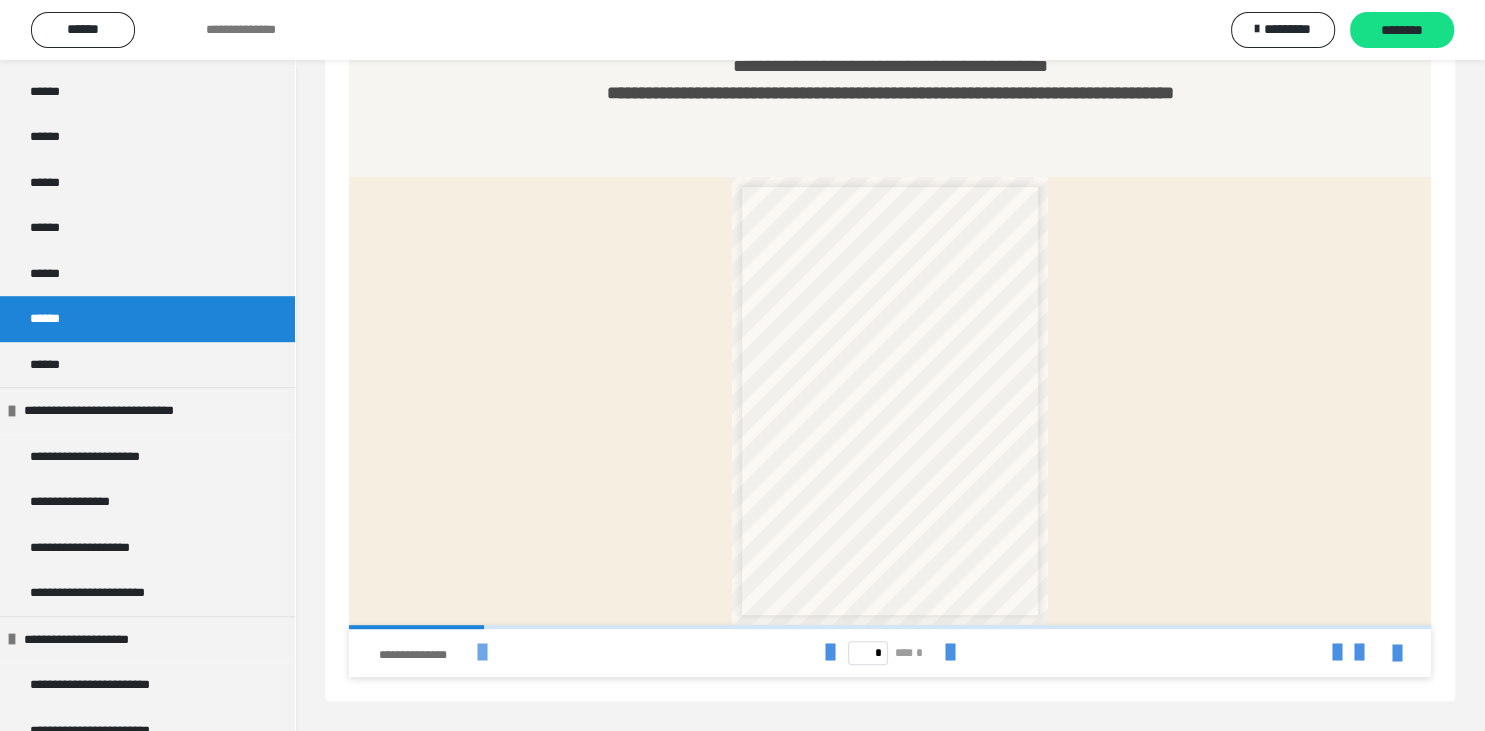click at bounding box center (482, 653) 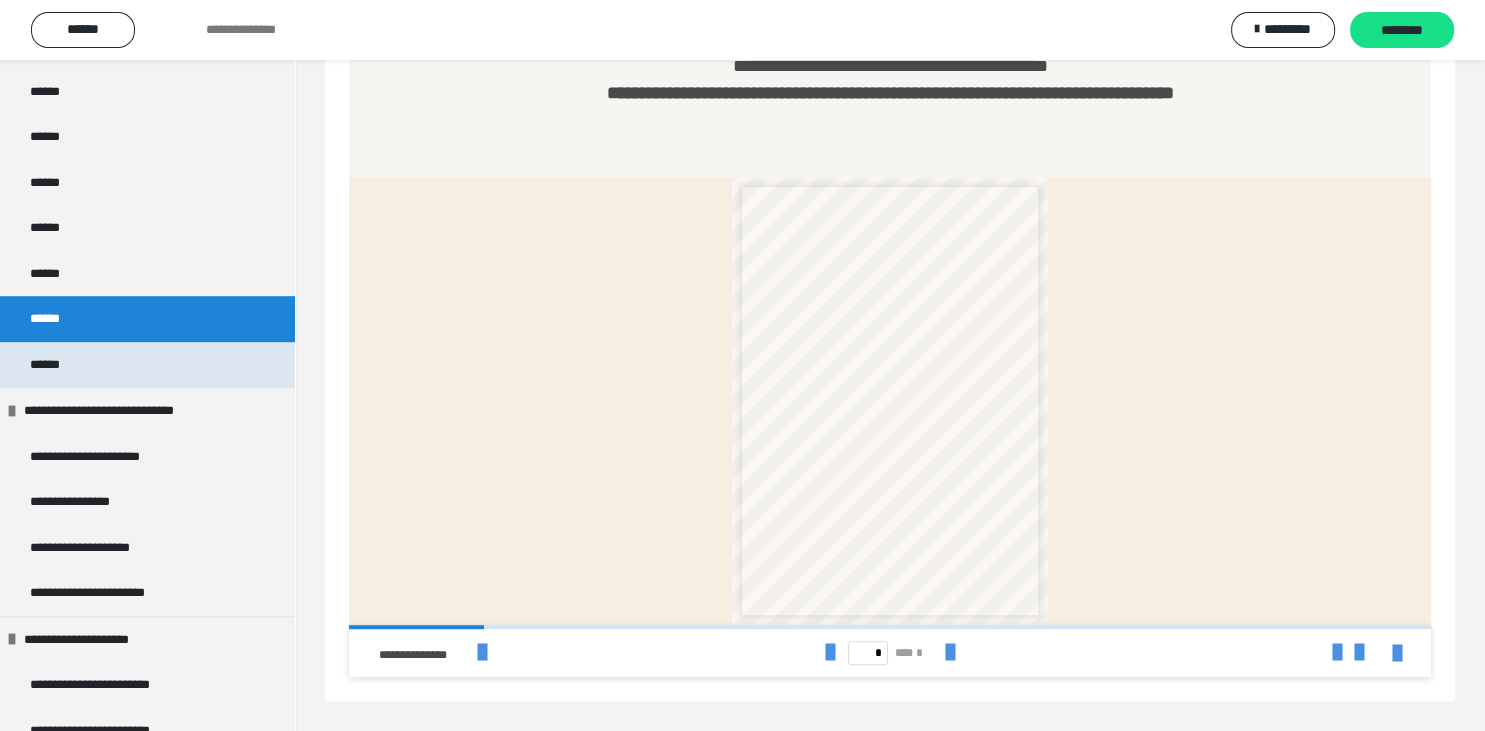 click on "******" at bounding box center [147, 365] 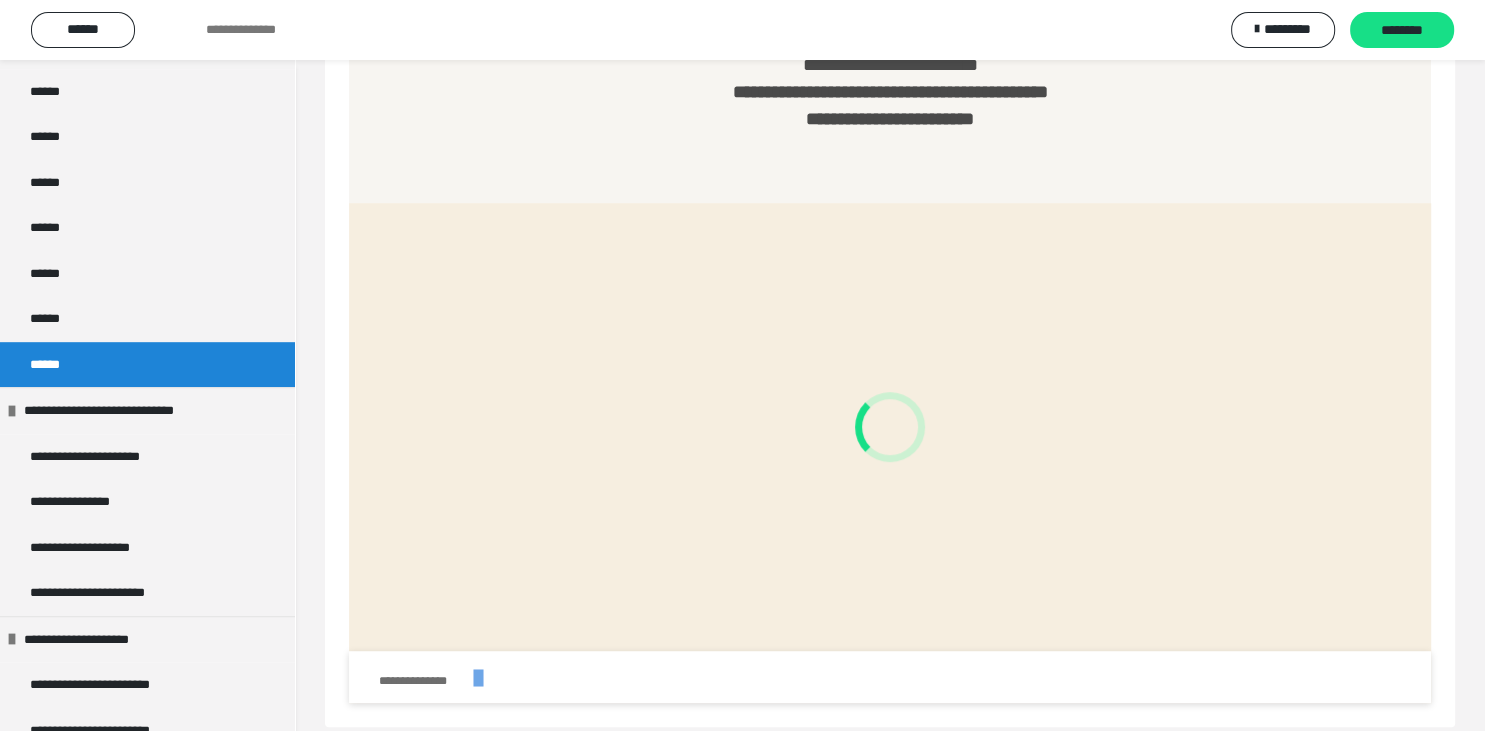 click at bounding box center [478, 679] 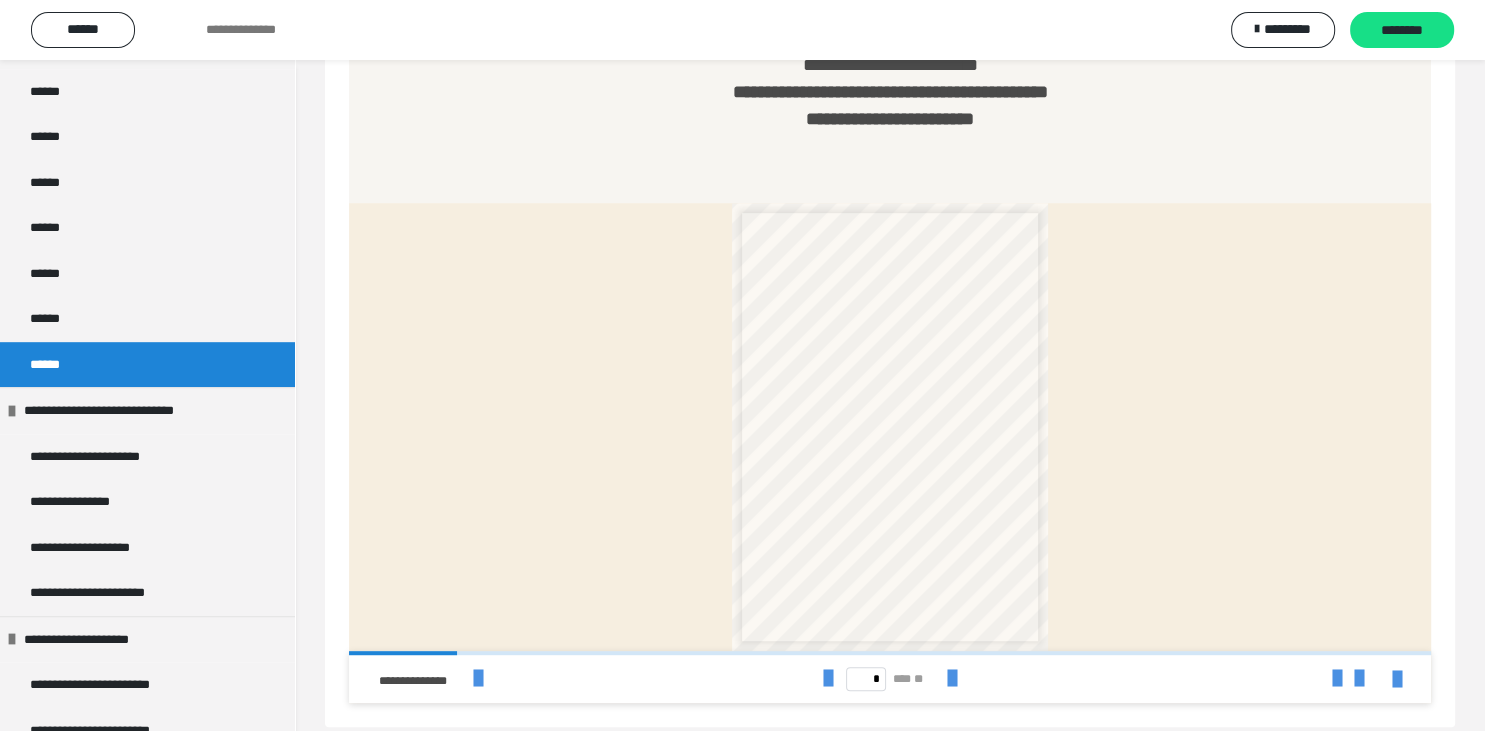 drag, startPoint x: 1082, startPoint y: 348, endPoint x: 1339, endPoint y: 66, distance: 381.5403 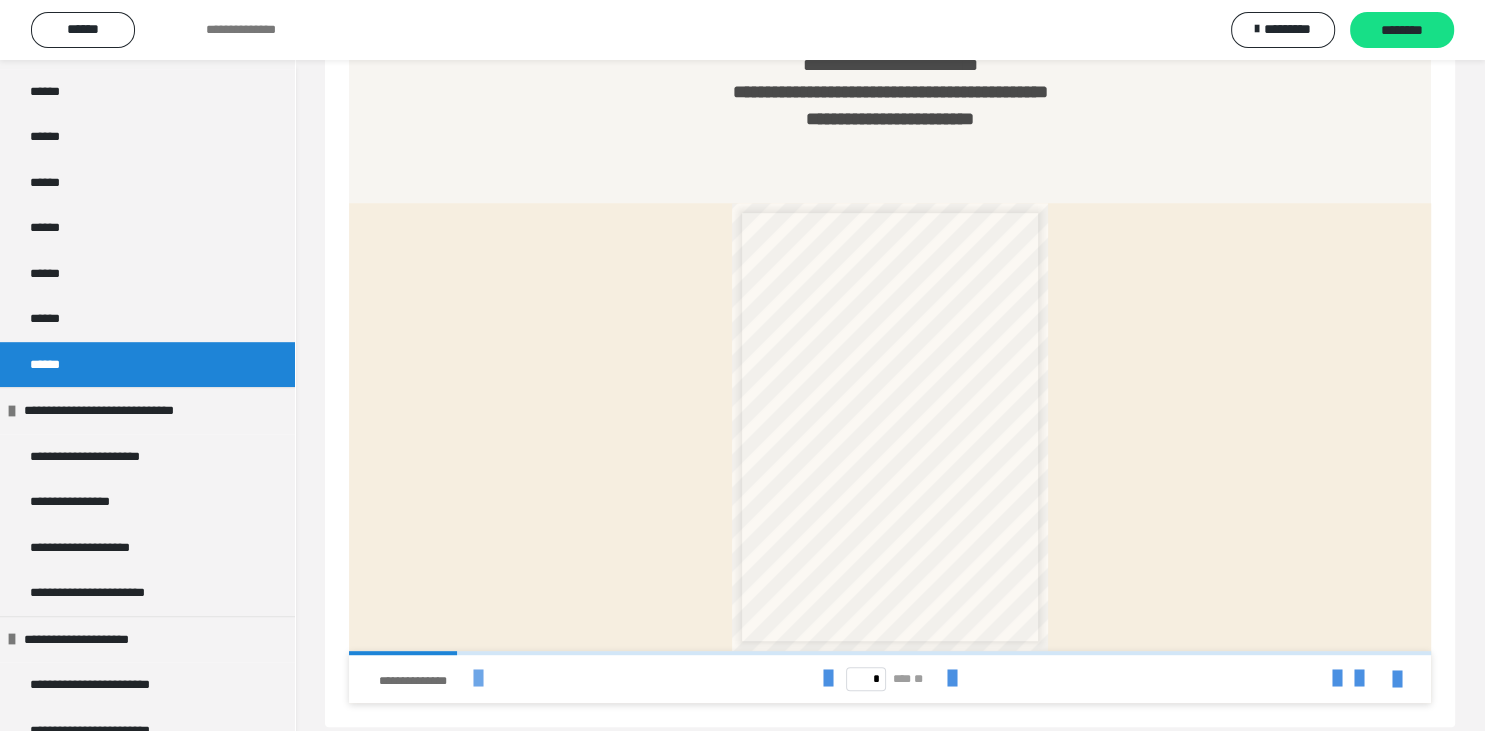 click at bounding box center [478, 679] 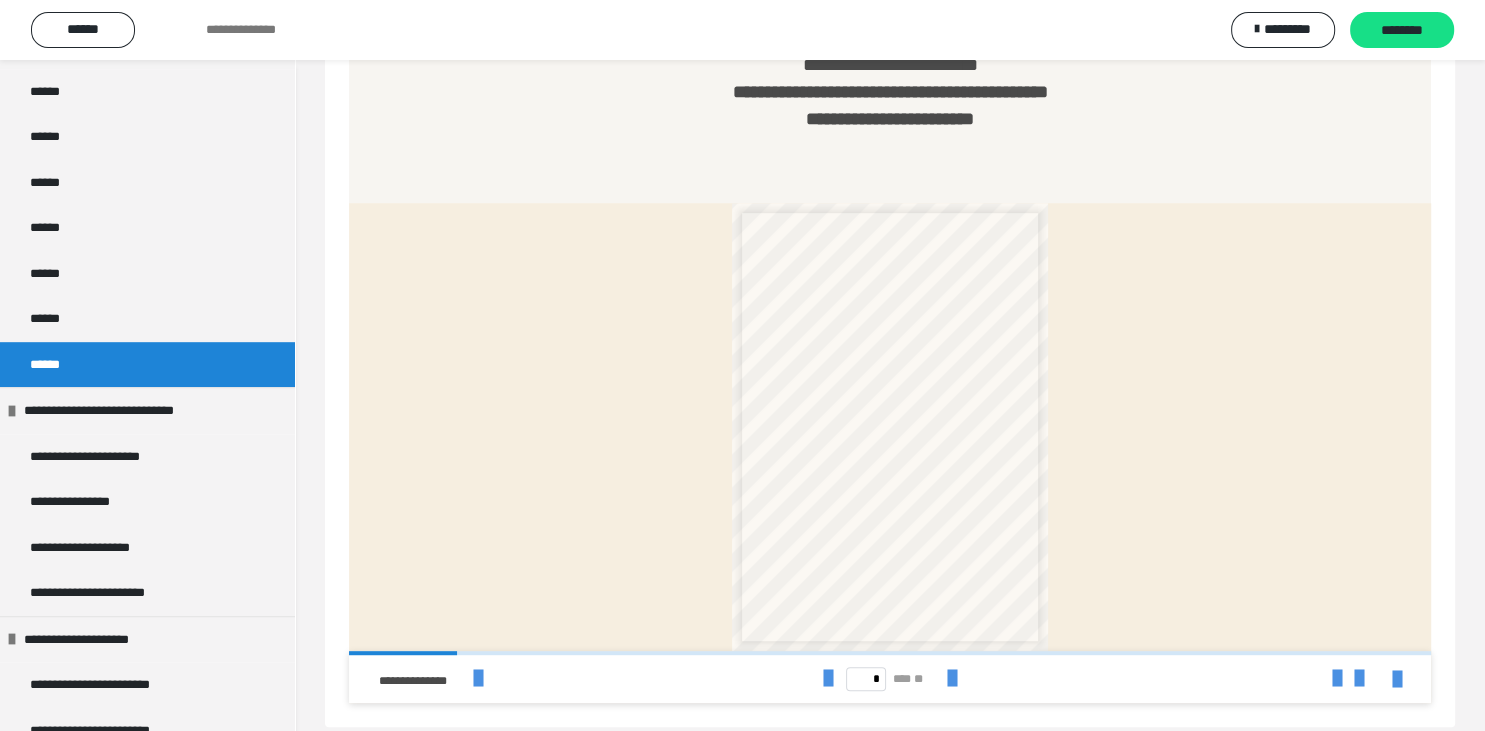 scroll, scrollTop: 216, scrollLeft: 0, axis: vertical 